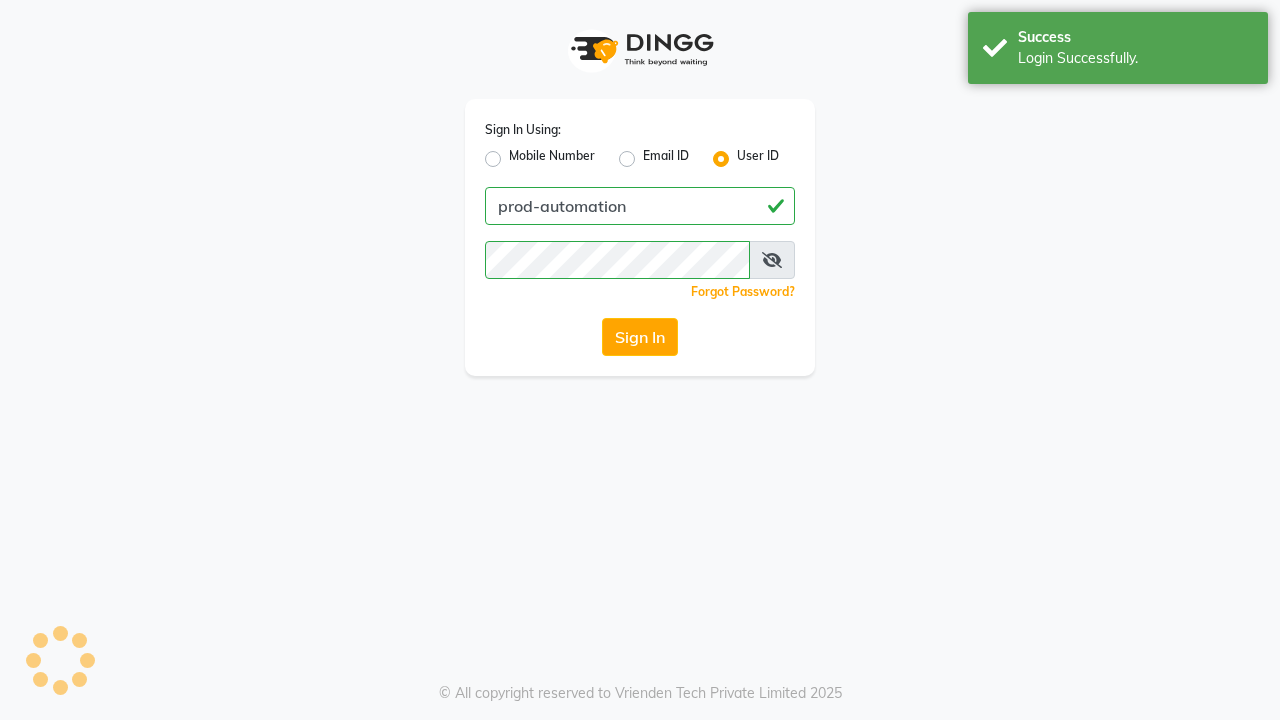 scroll, scrollTop: 0, scrollLeft: 0, axis: both 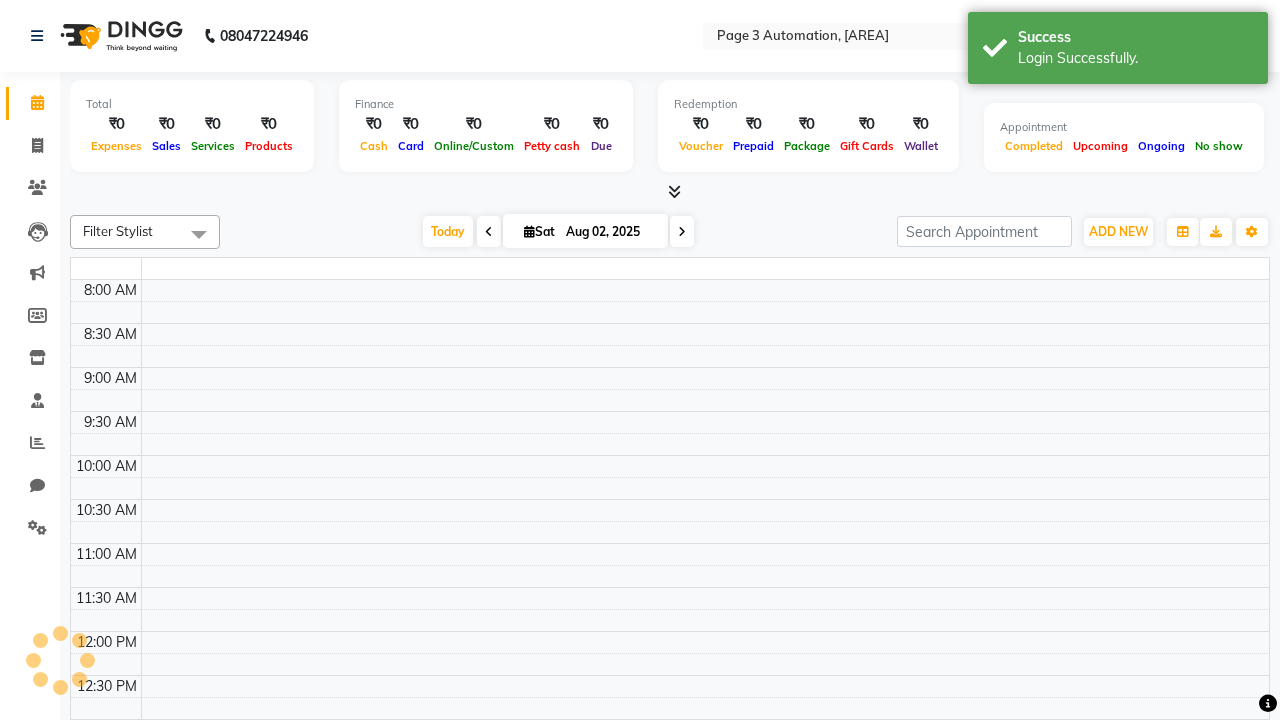 select on "en" 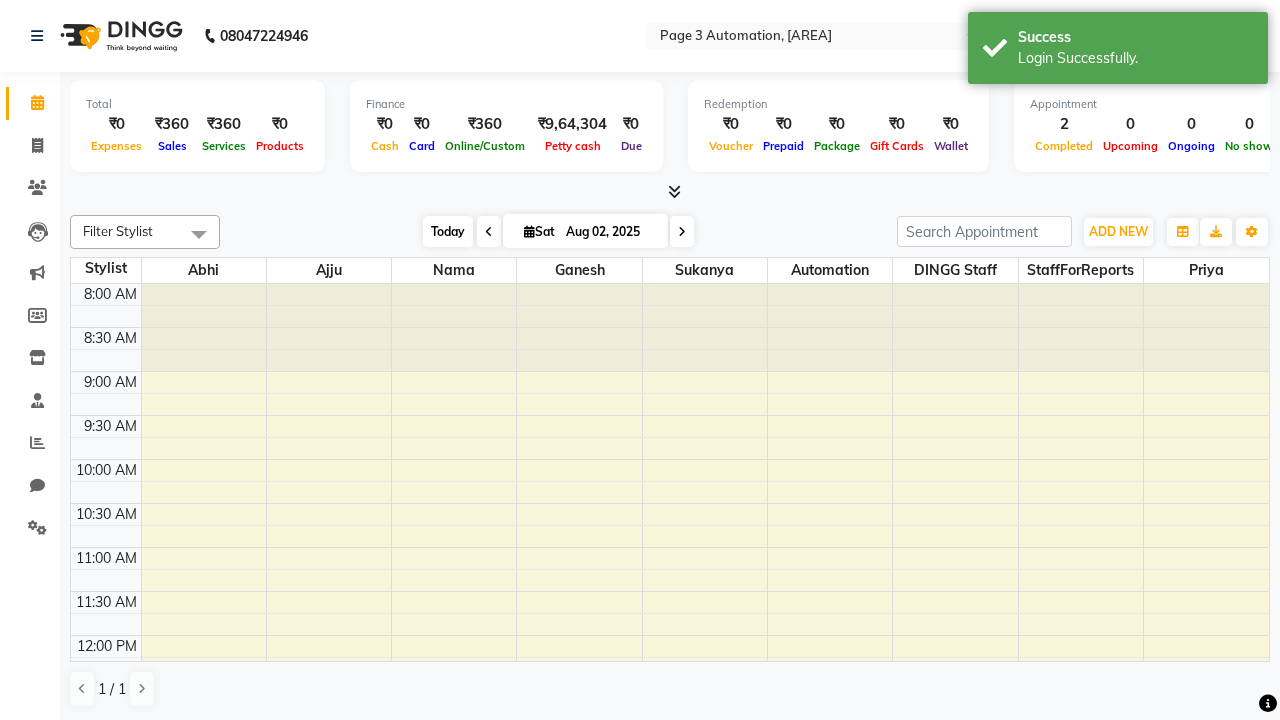 click on "Today" at bounding box center [448, 231] 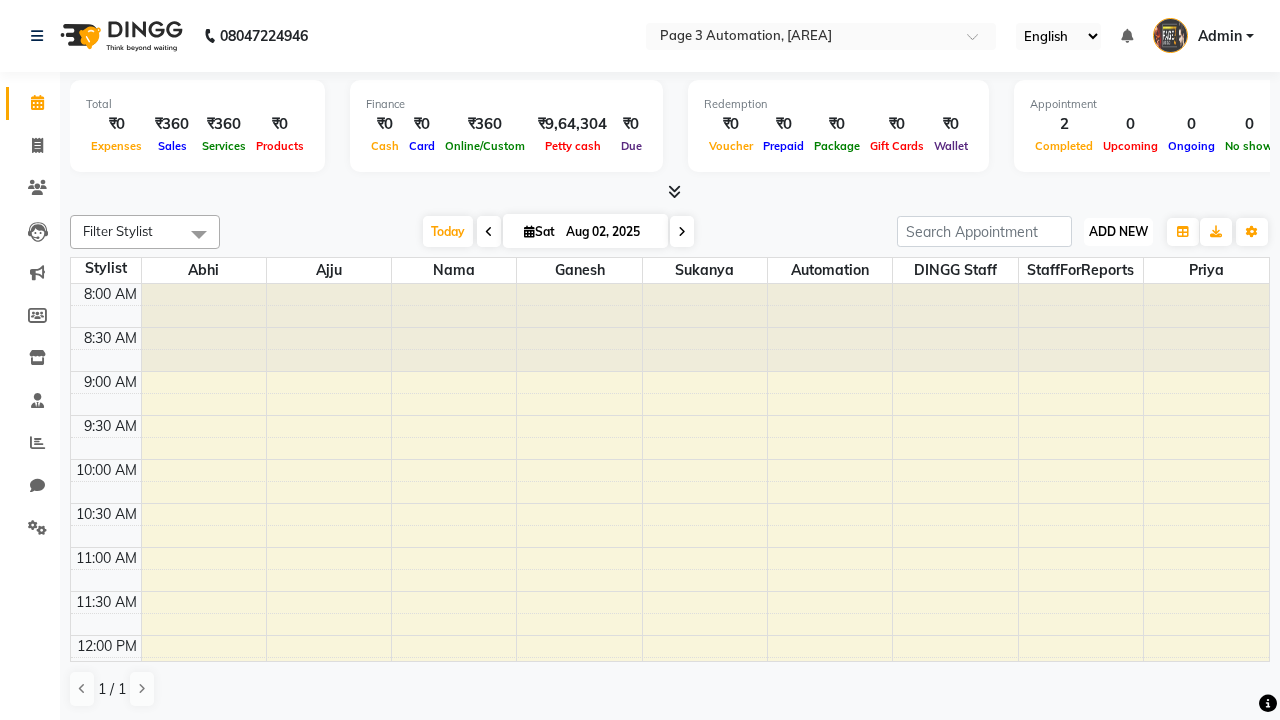 click on "ADD NEW" at bounding box center [1118, 231] 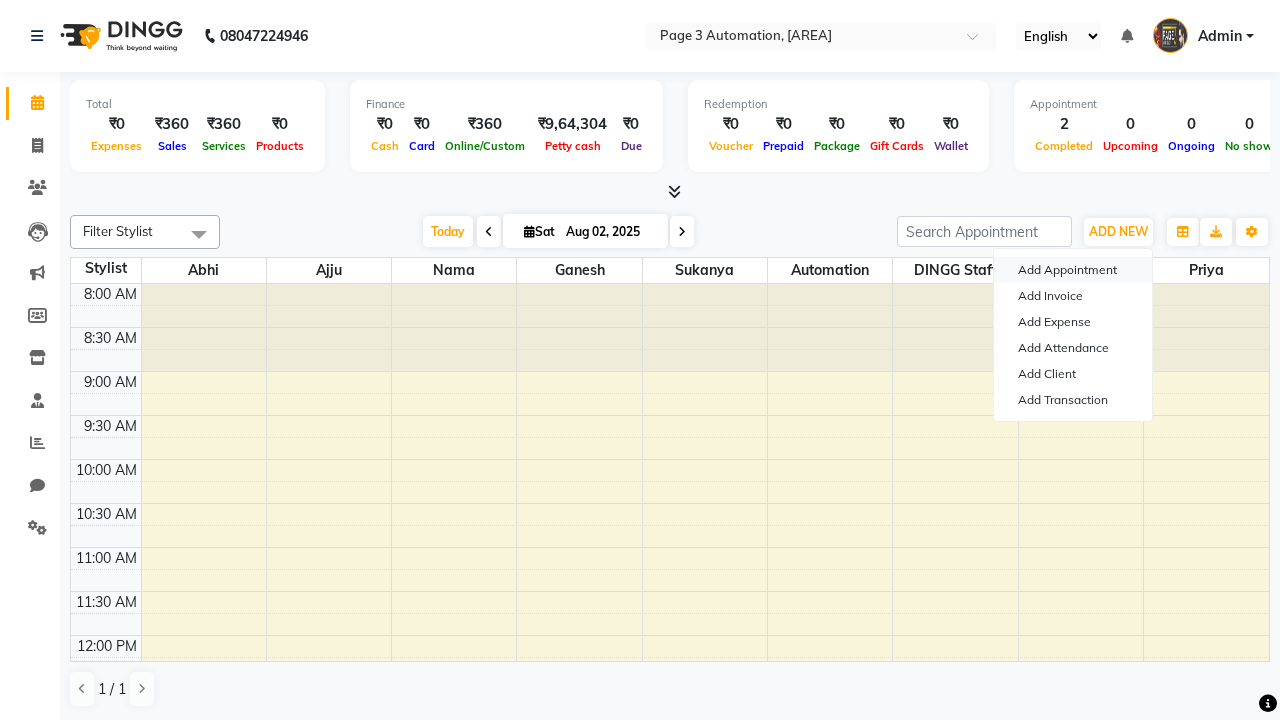 click on "Add Appointment" at bounding box center [1073, 270] 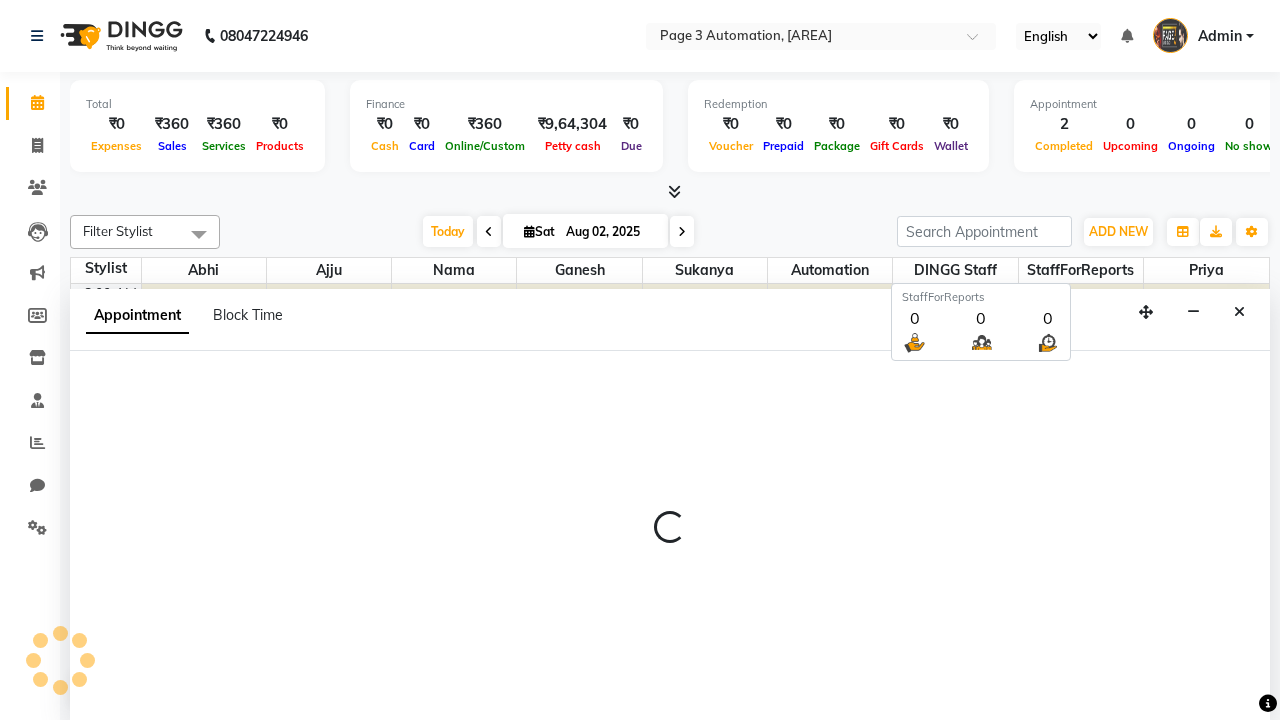 scroll, scrollTop: 1, scrollLeft: 0, axis: vertical 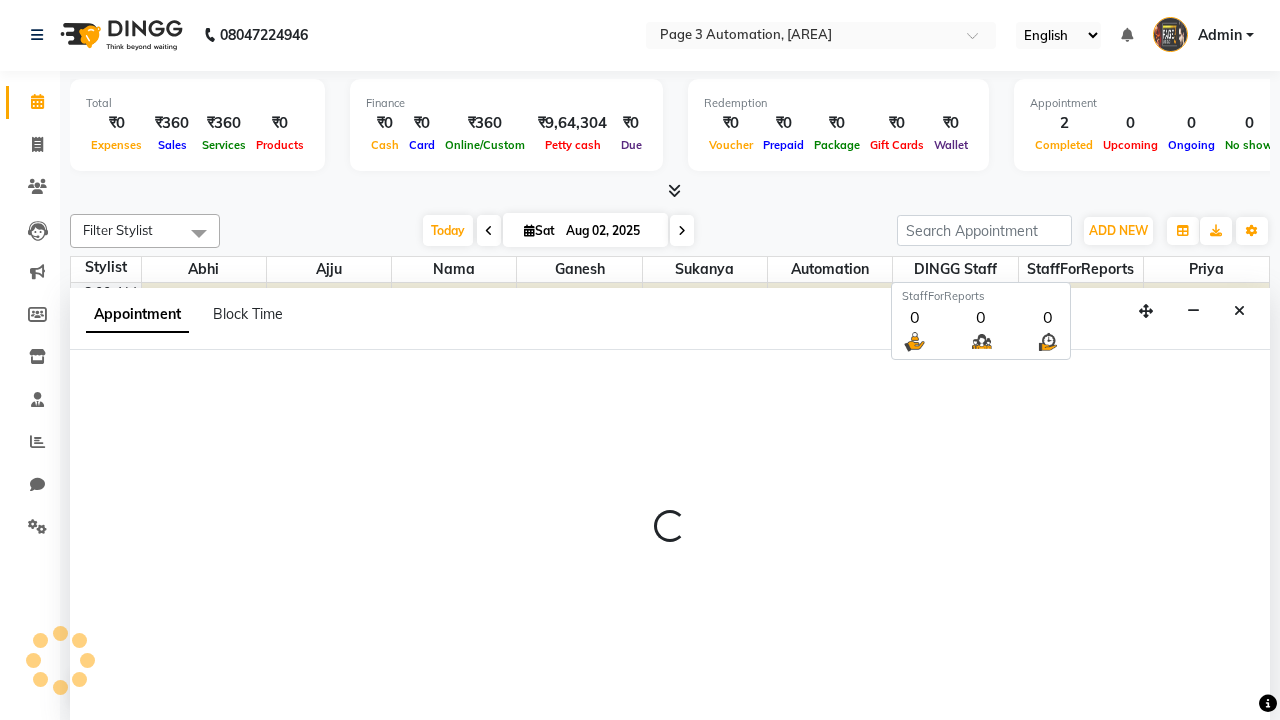 select on "tentative" 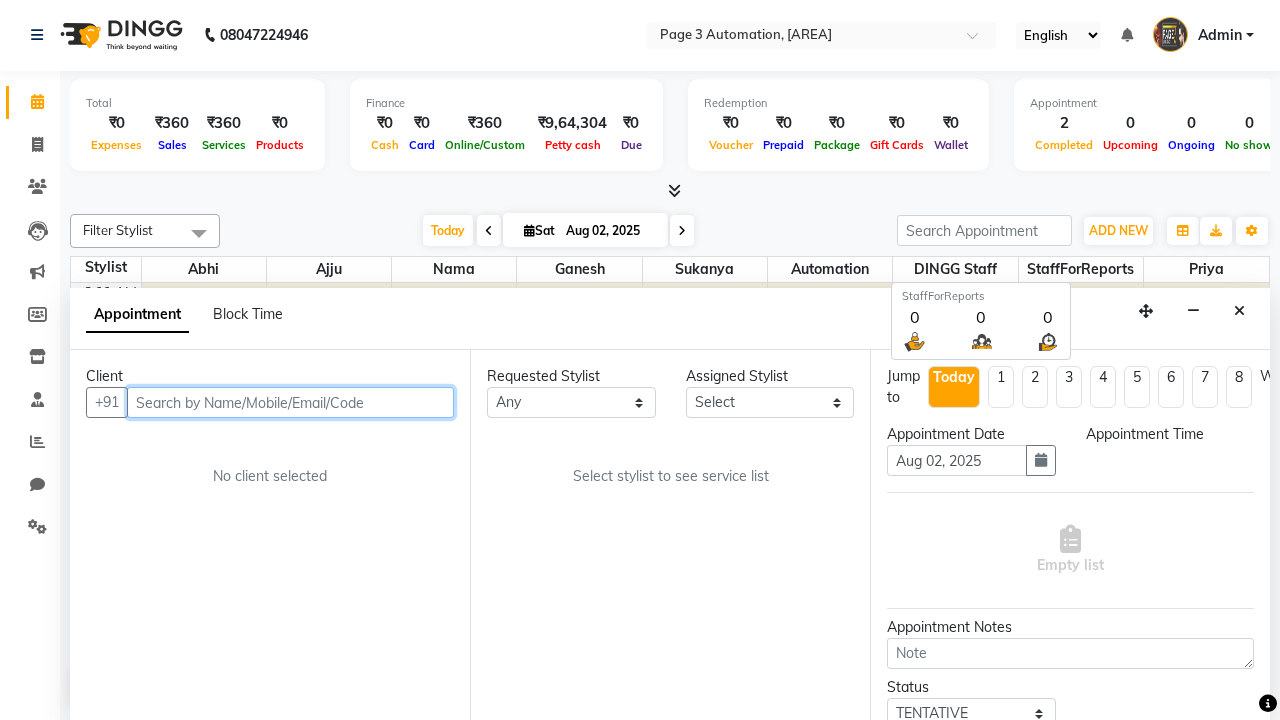 select on "540" 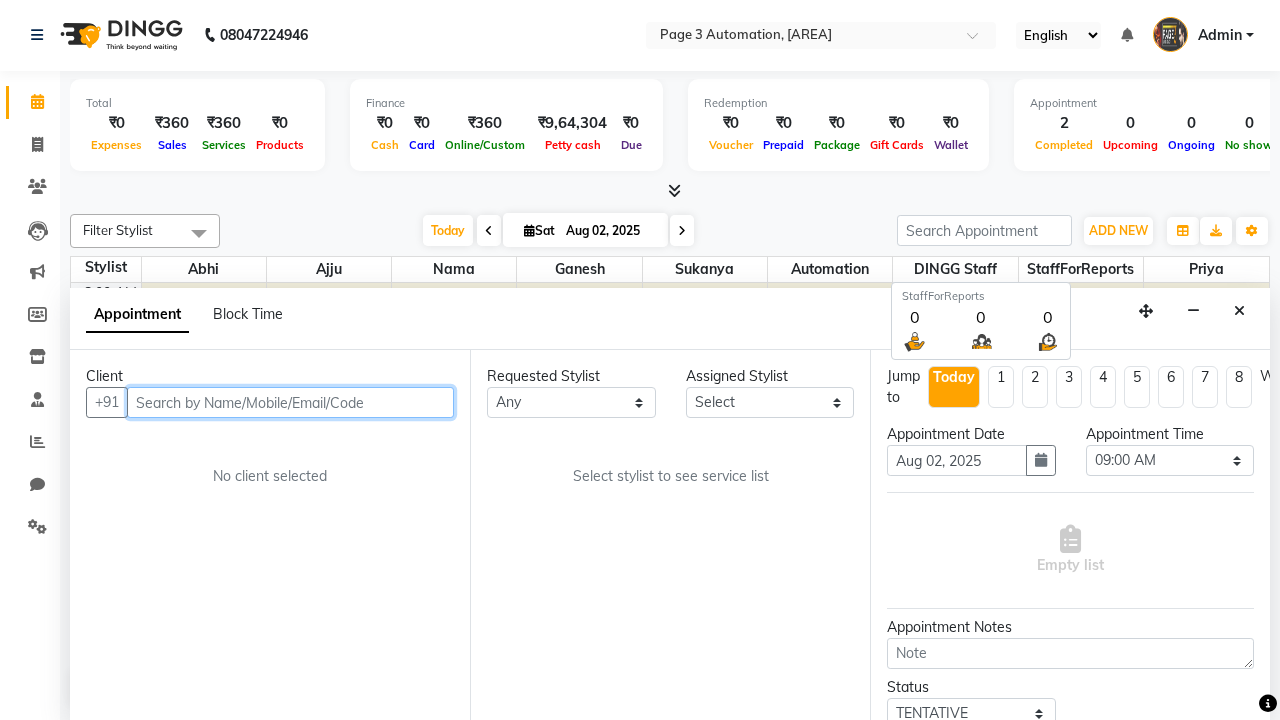 type on "8192346578" 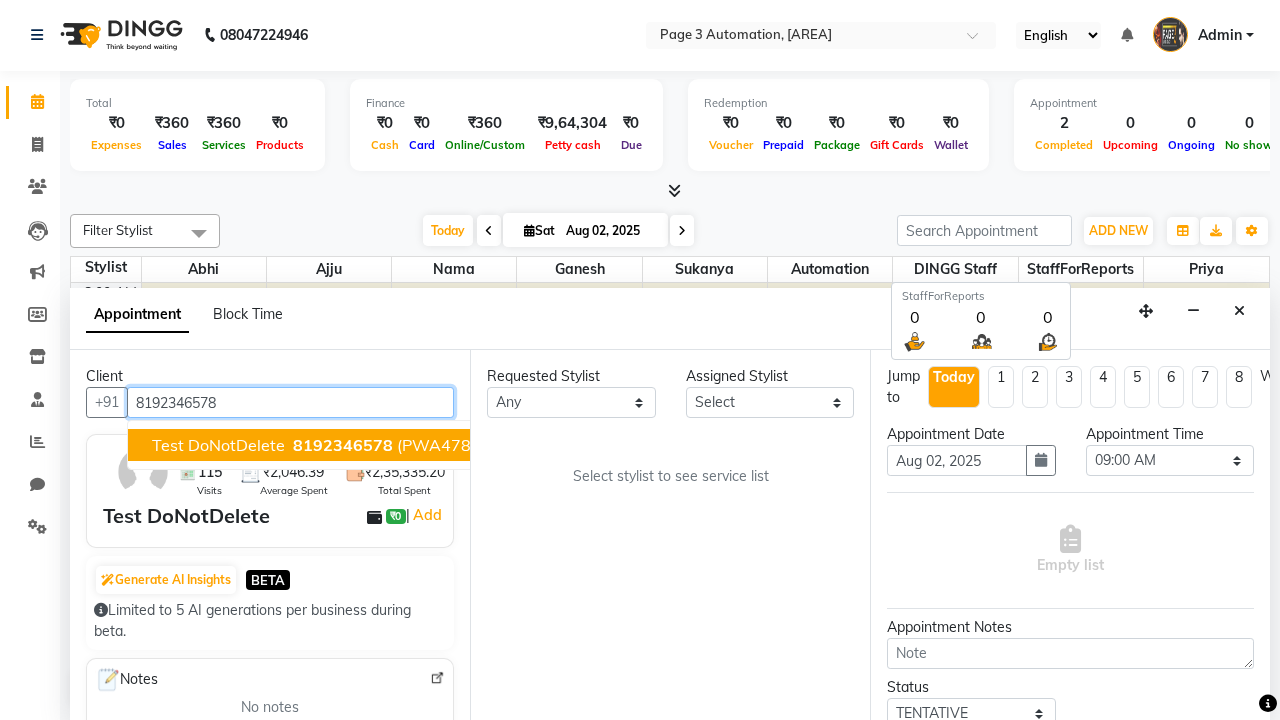 click on "8192346578" at bounding box center (343, 445) 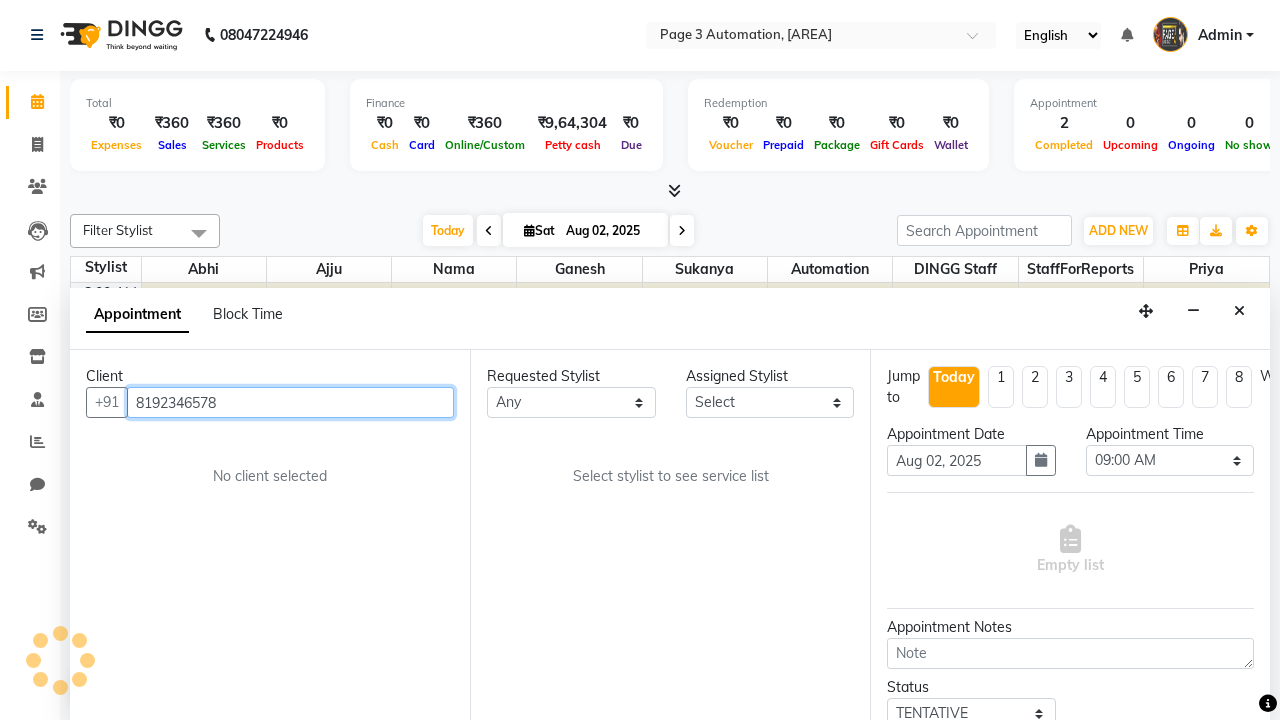 scroll, scrollTop: 0, scrollLeft: 0, axis: both 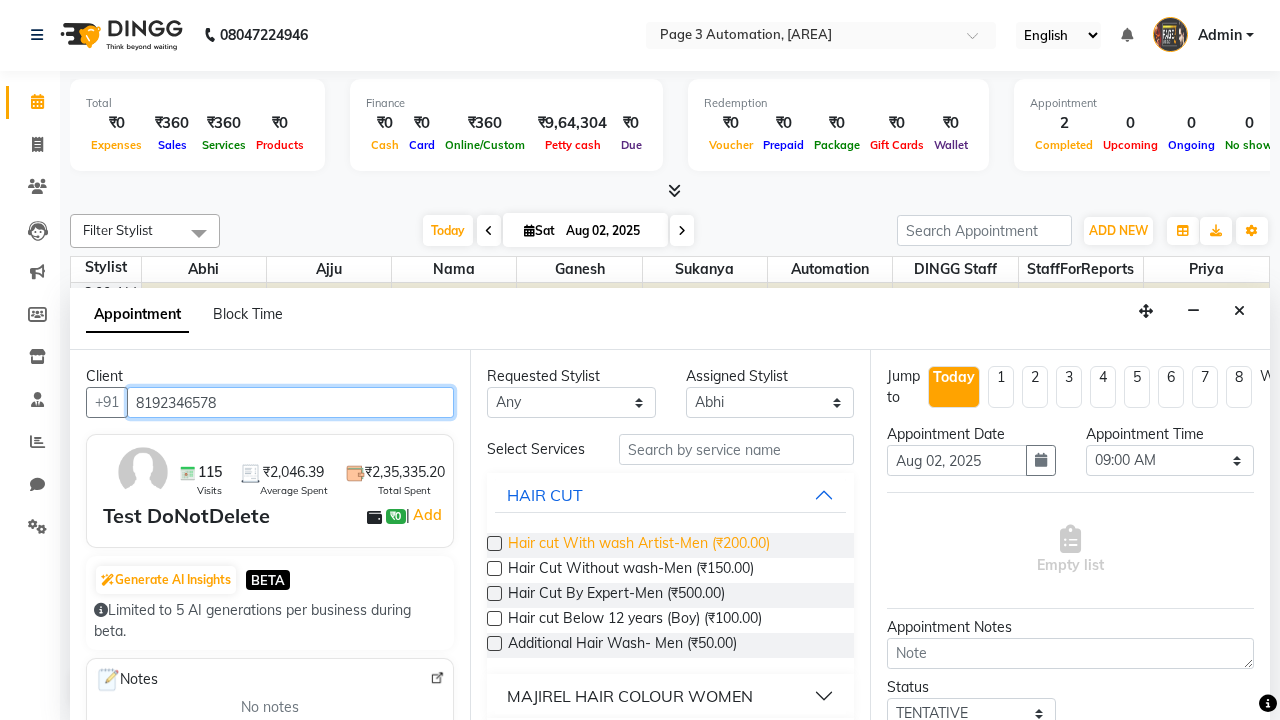 type on "8192346578" 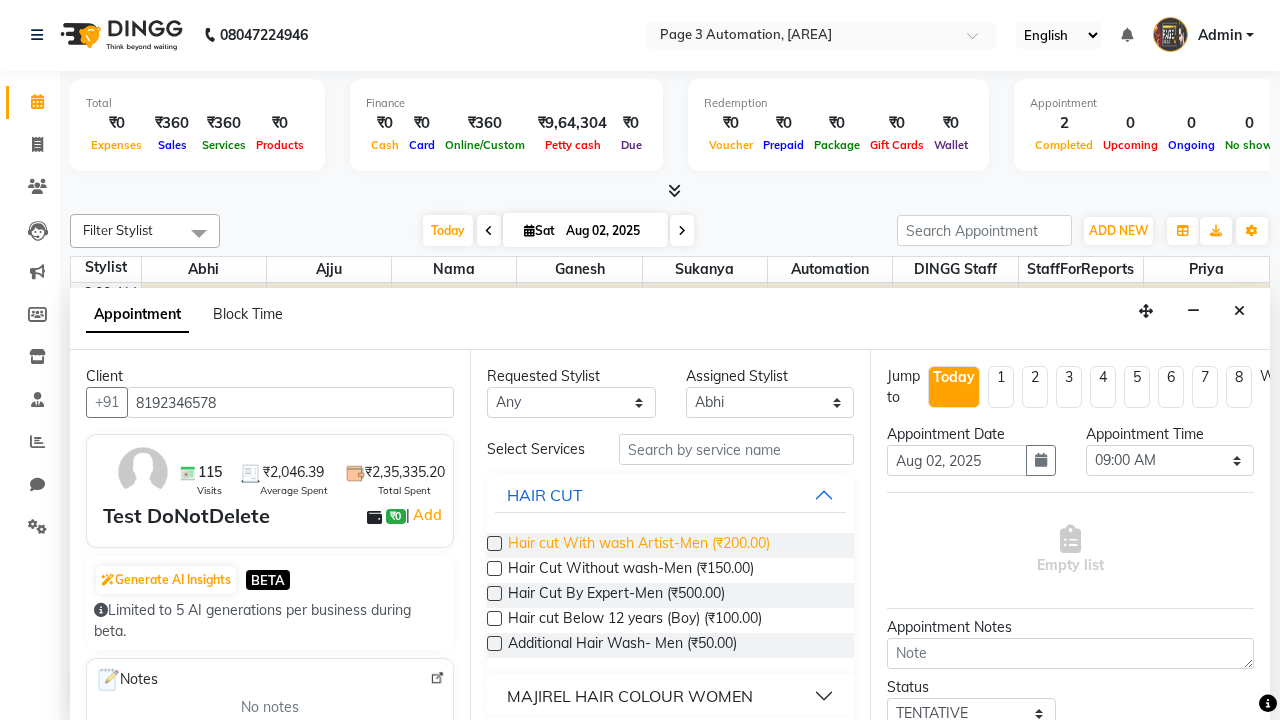 click on "Hair cut With wash Artist-Men (₹200.00)" at bounding box center [639, 545] 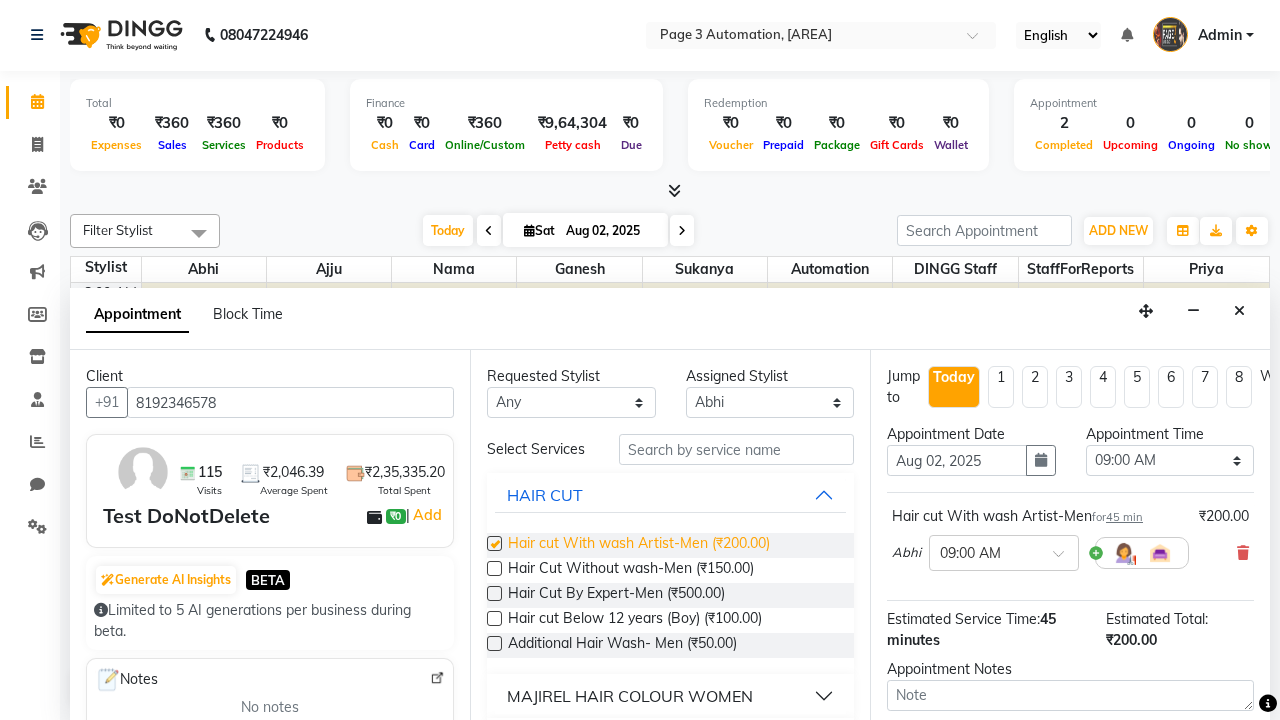 checkbox on "false" 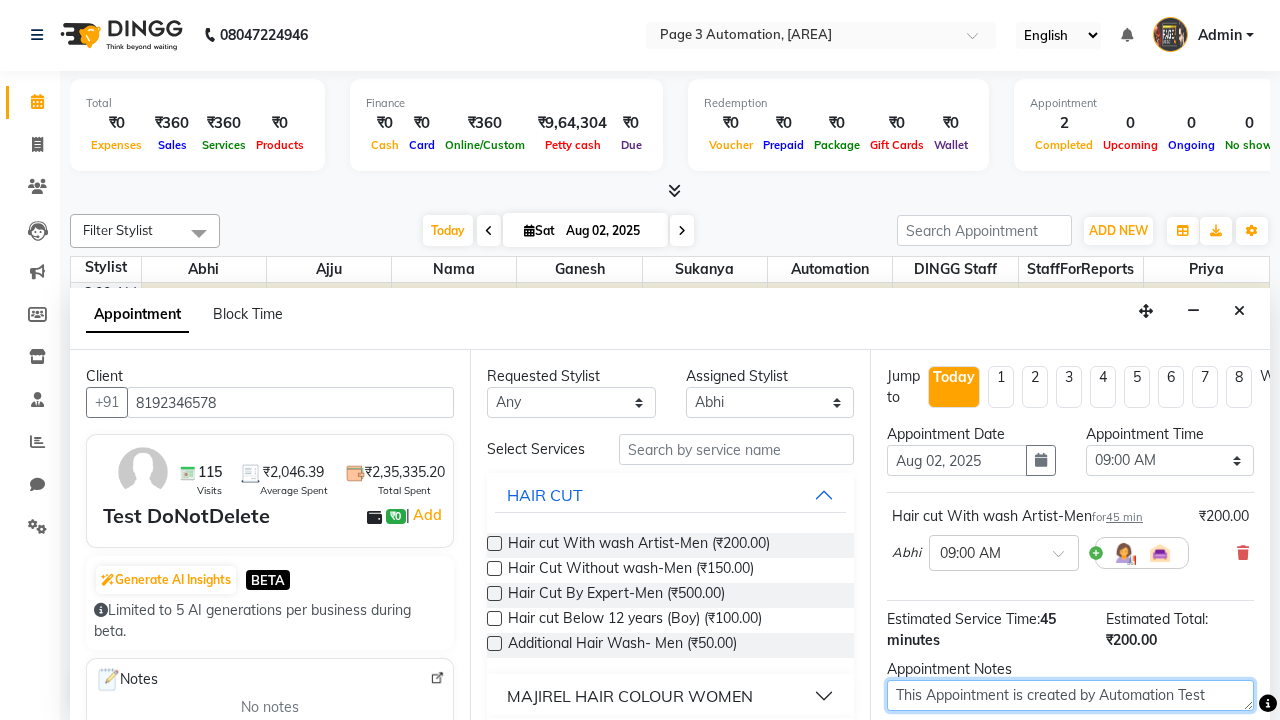 type on "This Appointment is created by Automation Test" 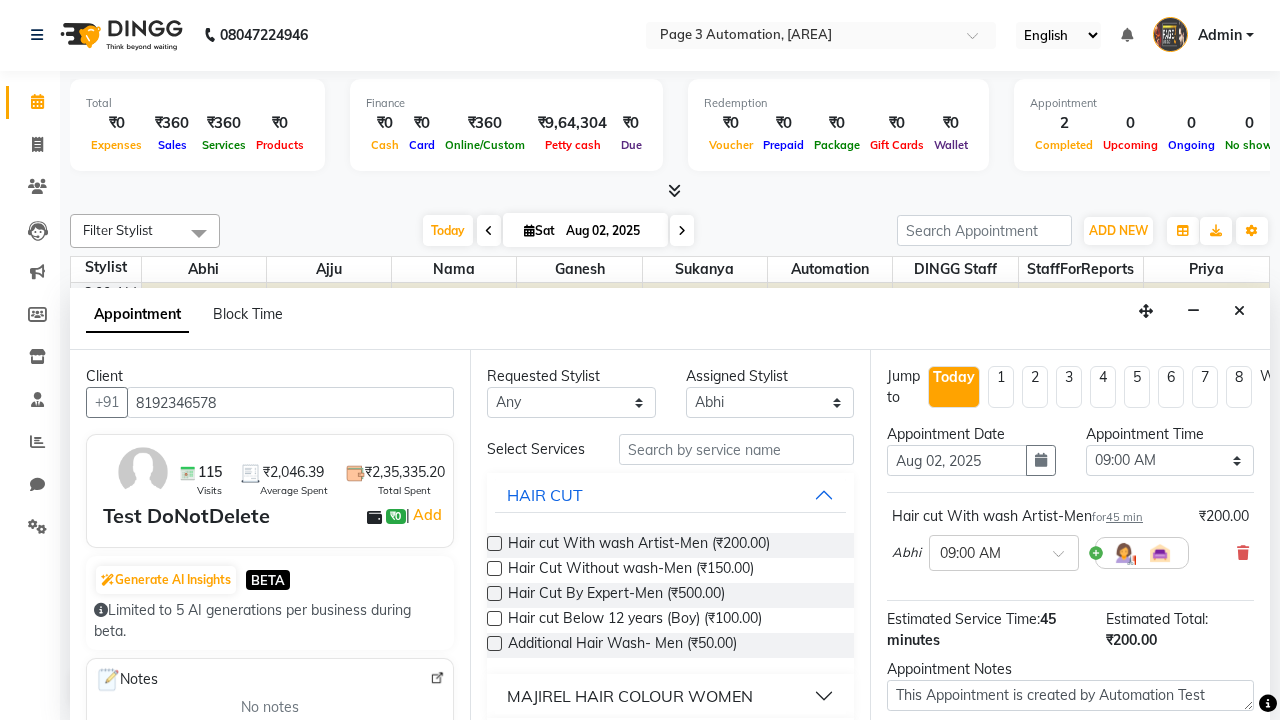 click at bounding box center [1097, 822] 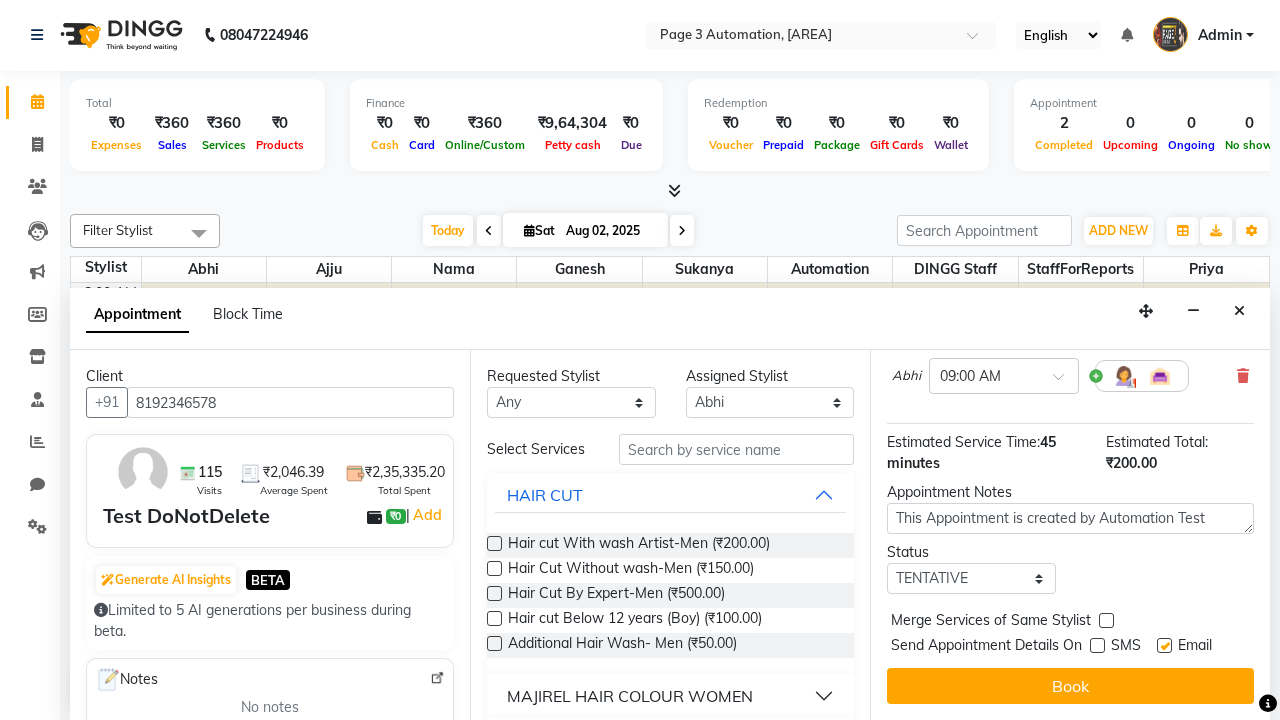 click at bounding box center (1164, 645) 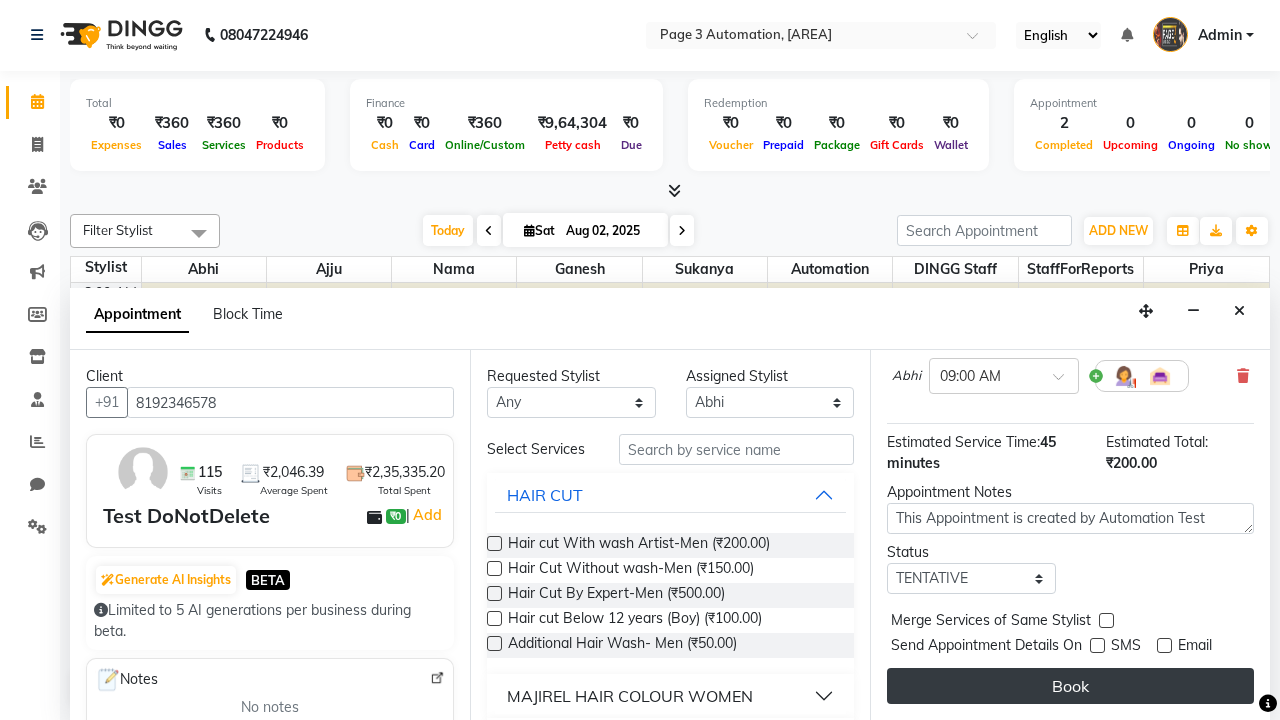 click on "Book" at bounding box center (1070, 686) 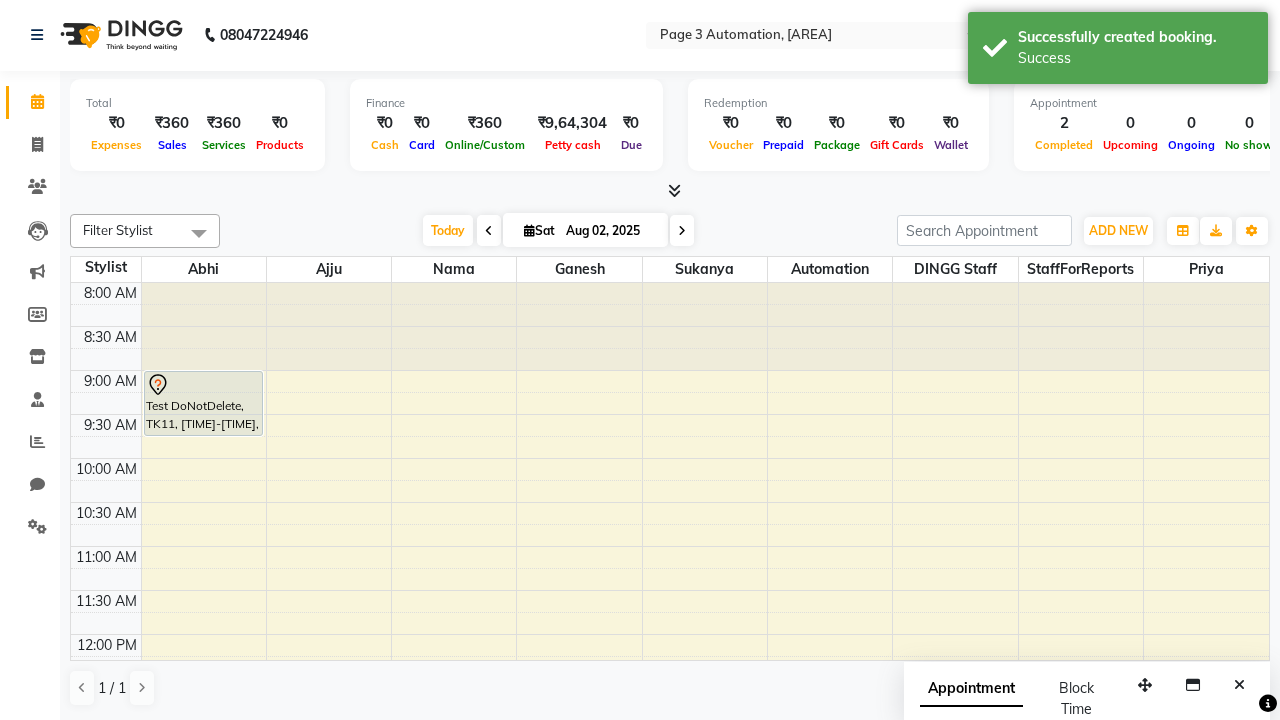 scroll, scrollTop: 0, scrollLeft: 0, axis: both 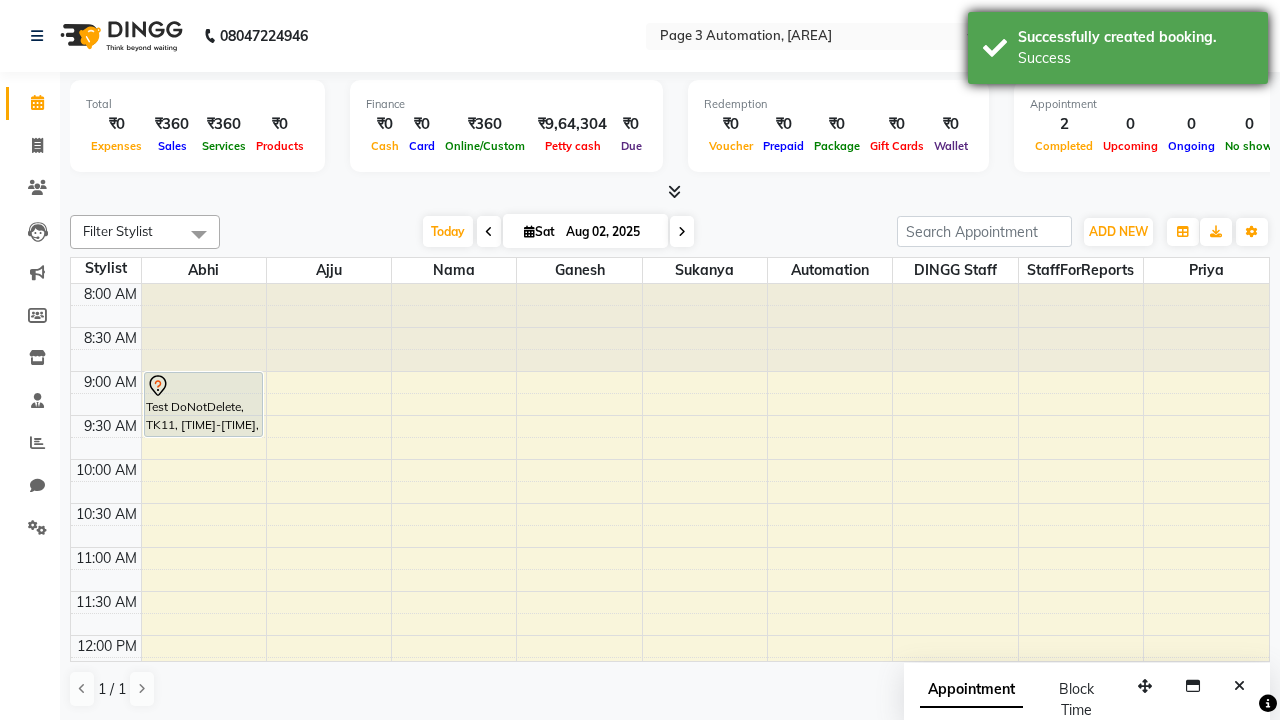 click on "Success" at bounding box center [1135, 58] 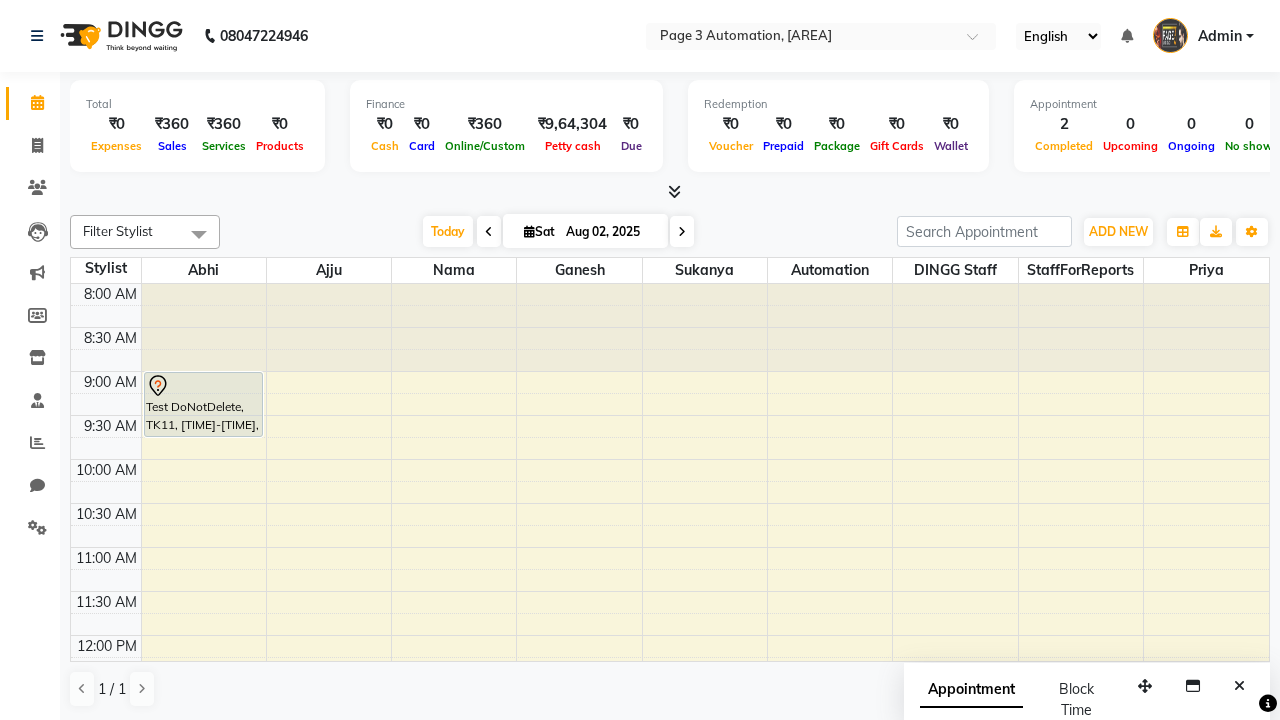 click at bounding box center [199, 234] 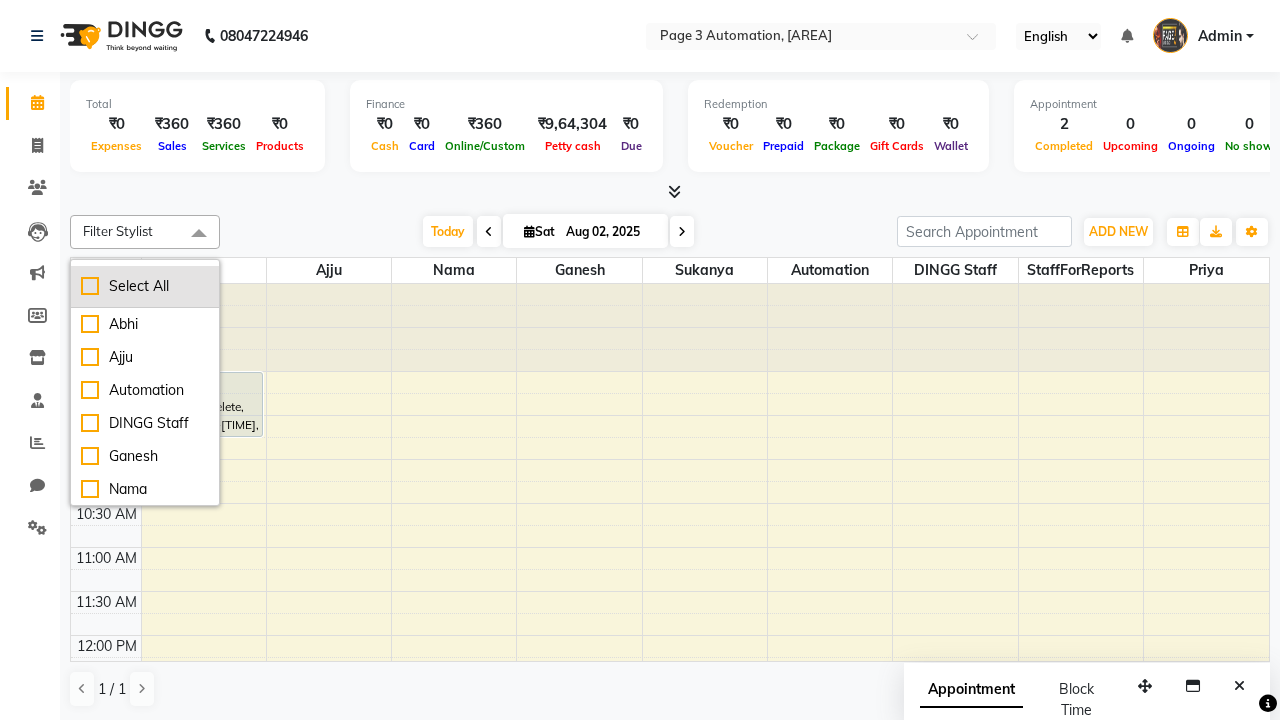 click on "Select All" at bounding box center [145, 286] 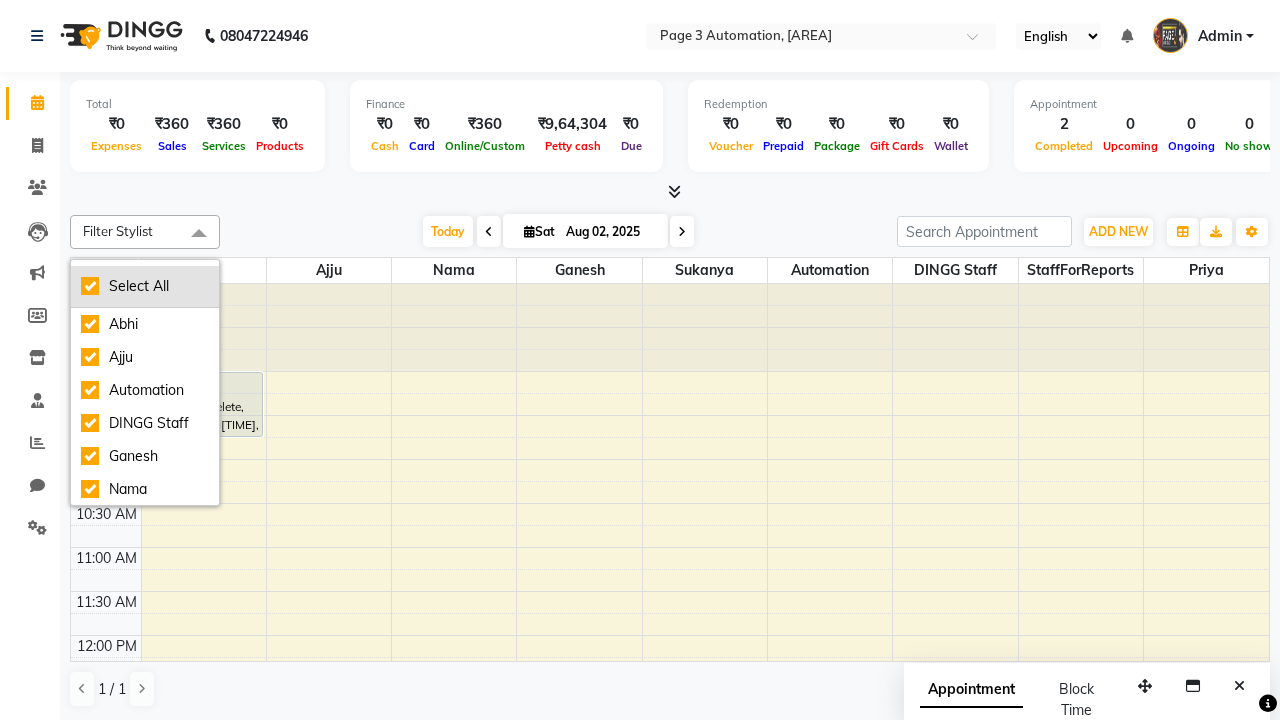 checkbox on "true" 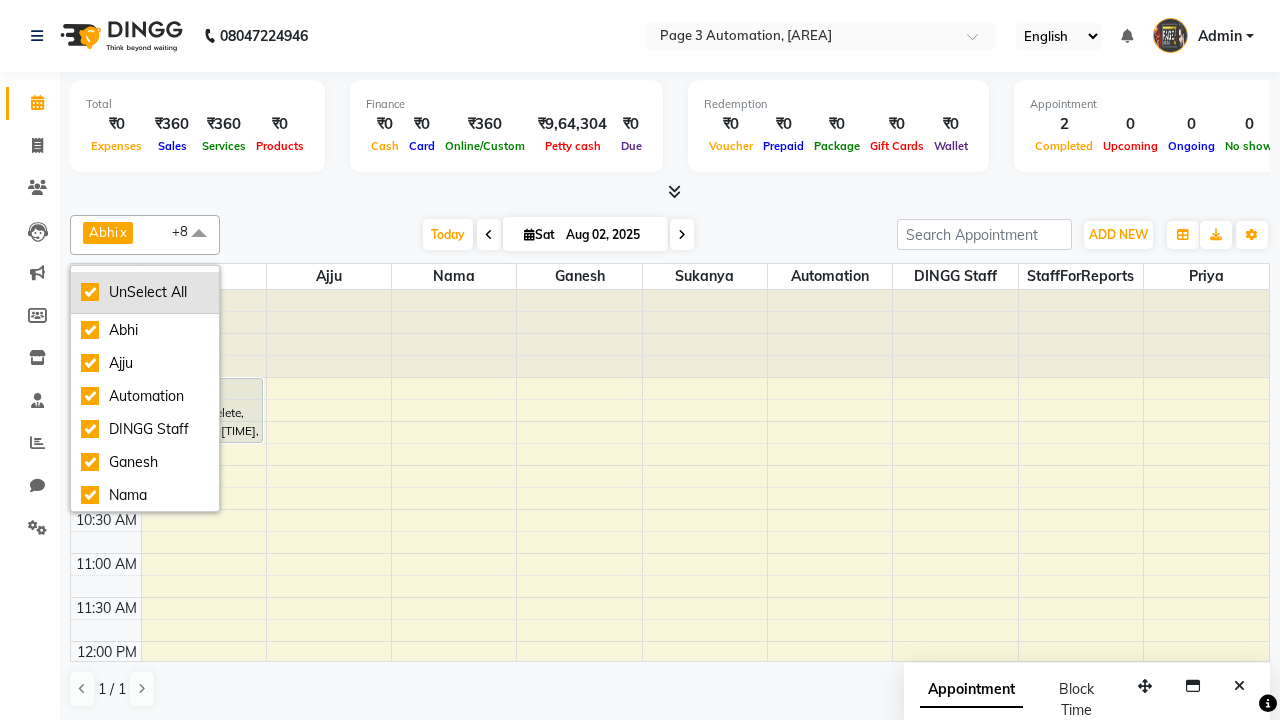 click on "UnSelect All" at bounding box center [145, 292] 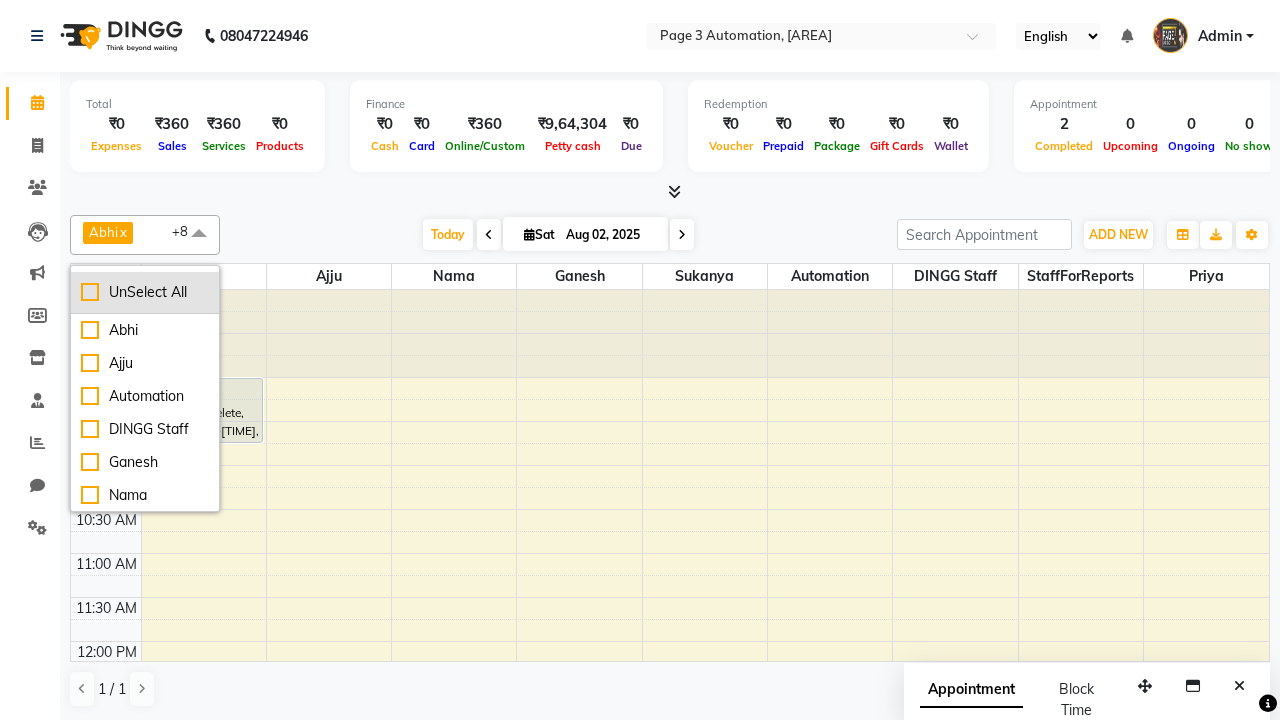 checkbox on "false" 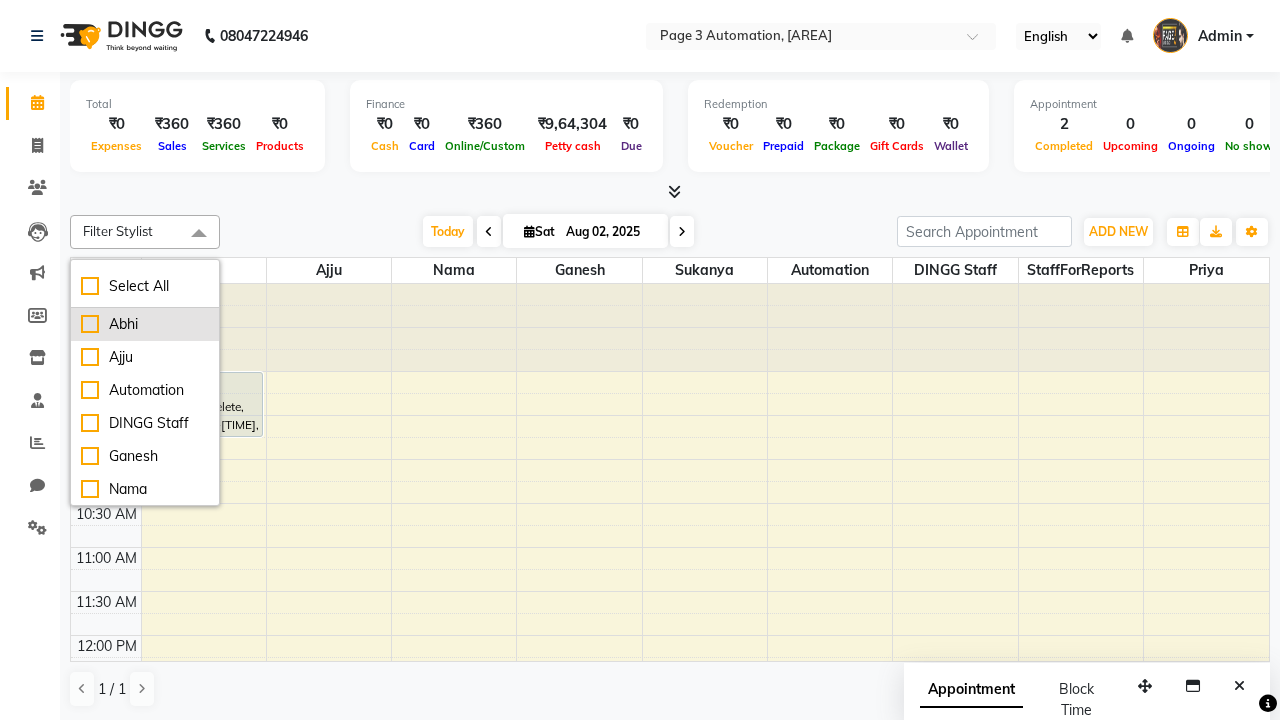 click on "Abhi" at bounding box center [145, 324] 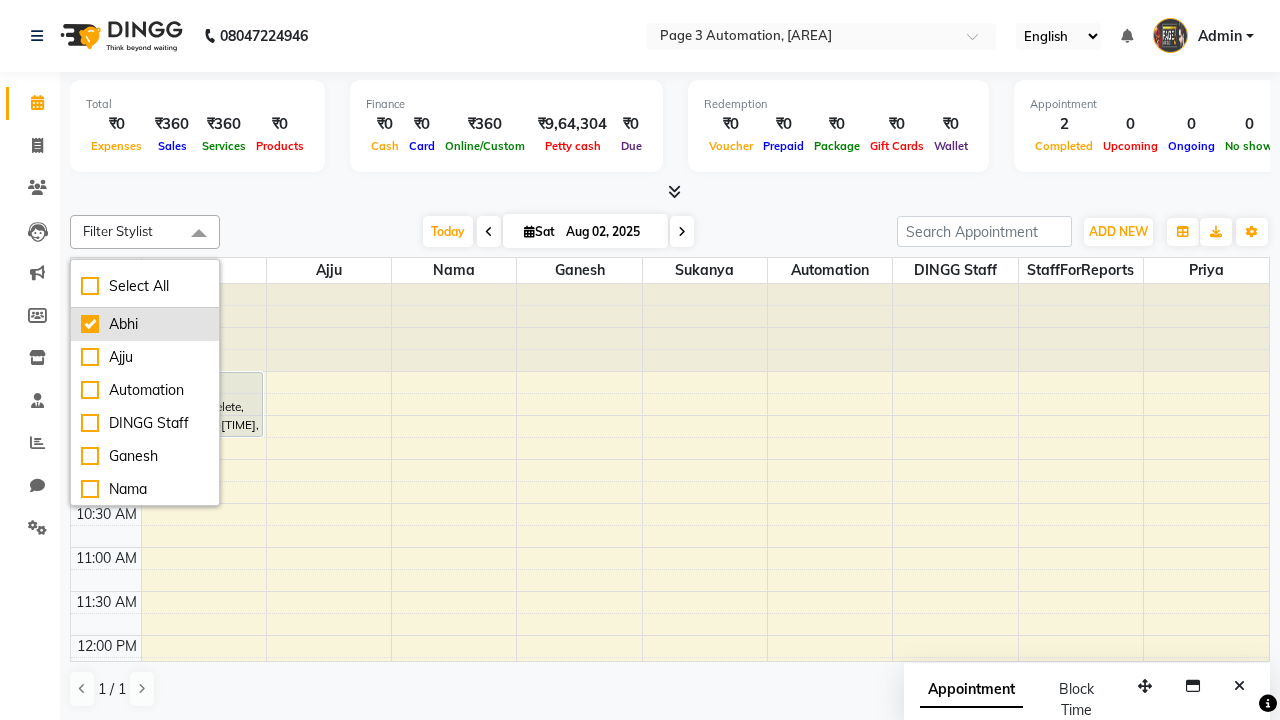 checkbox on "true" 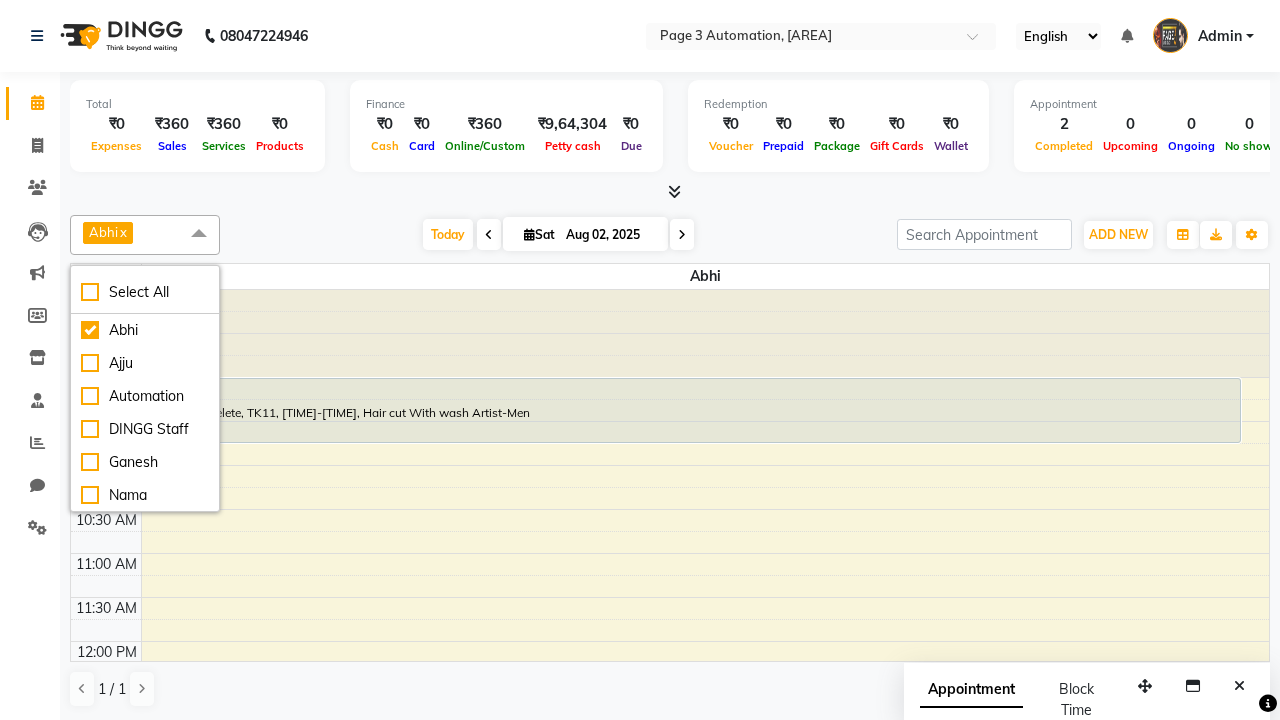 click at bounding box center (199, 234) 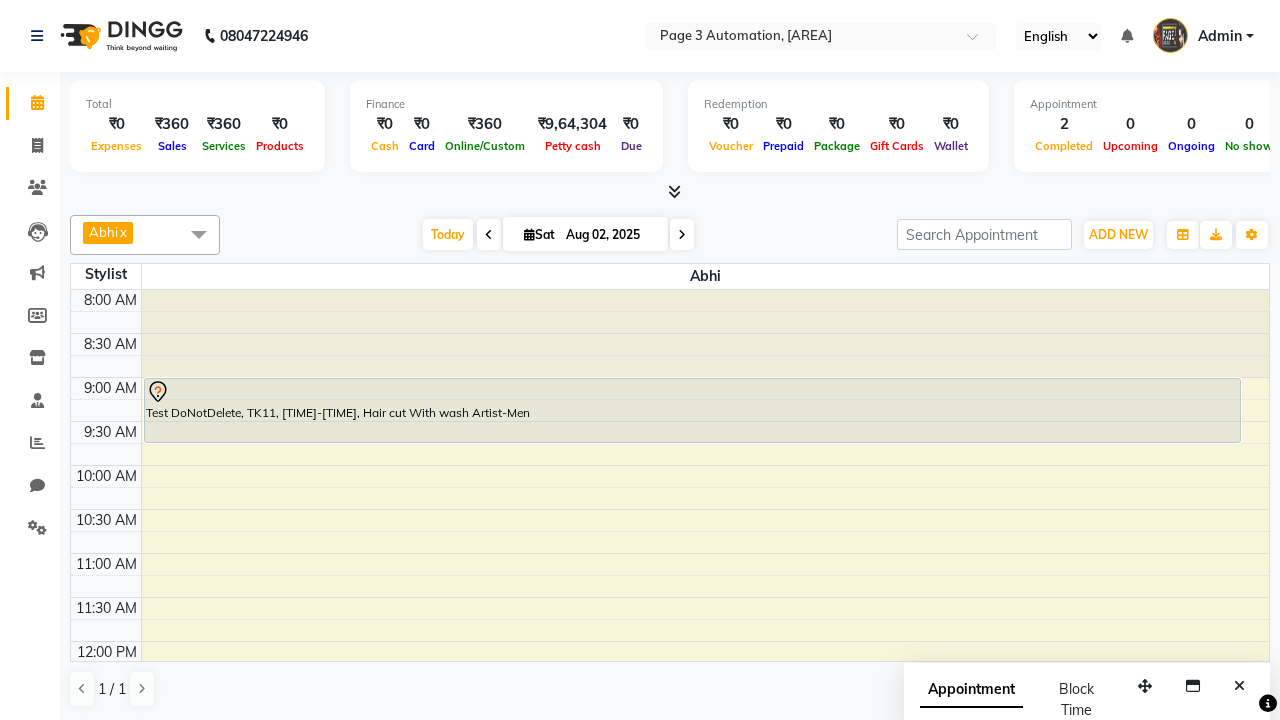 click on "Test DoNotDelete, TK11, [TIME]-[TIME], Hair cut With wash Artist-Men" at bounding box center [692, 410] 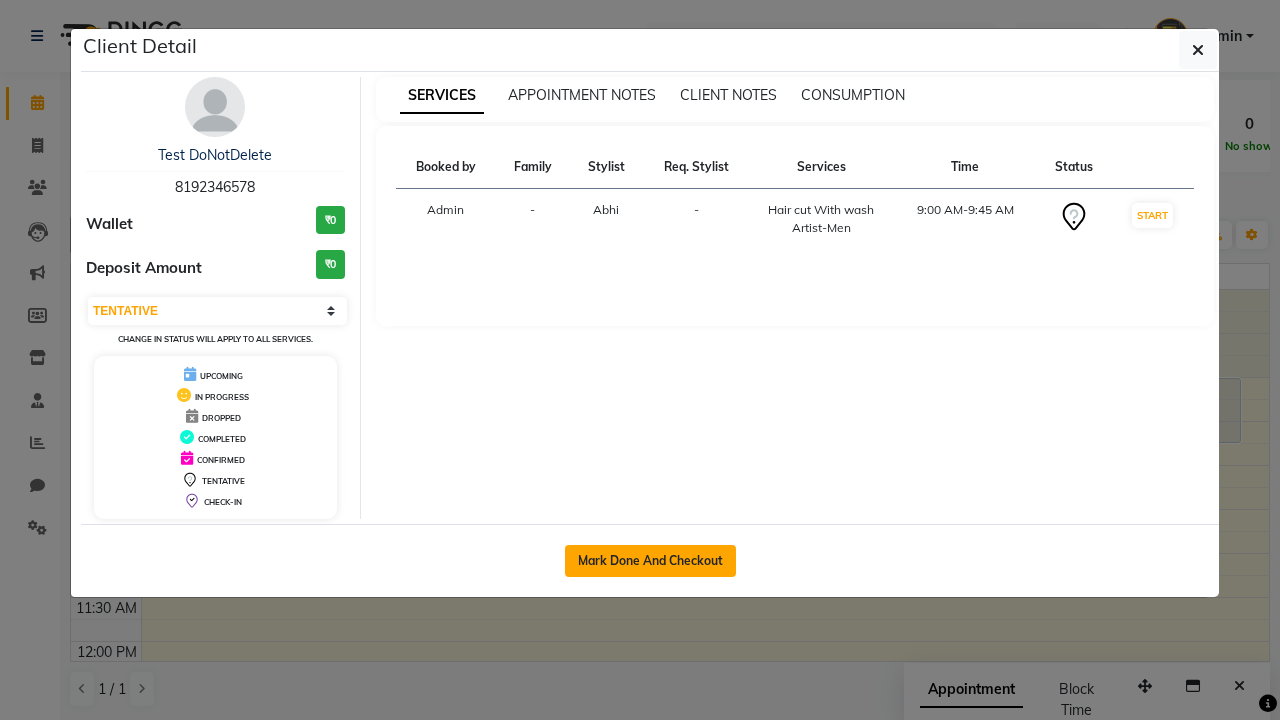 click on "Mark Done And Checkout" 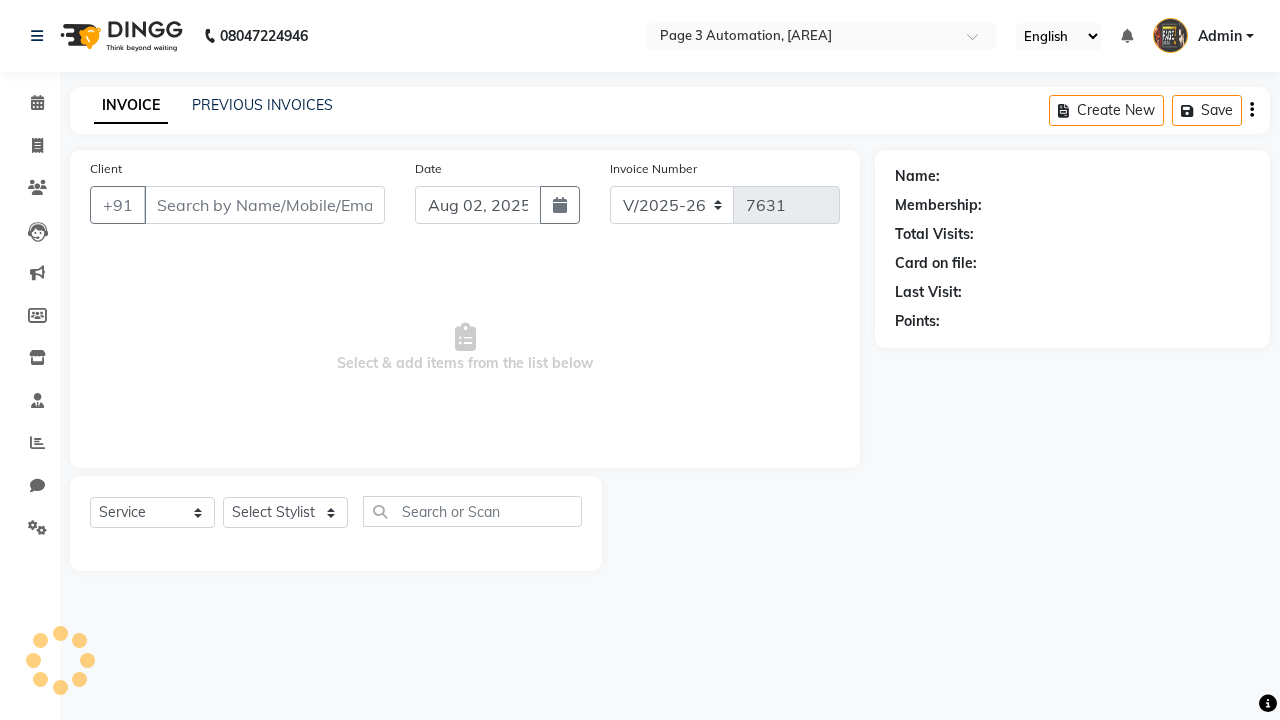 type on "8192346578" 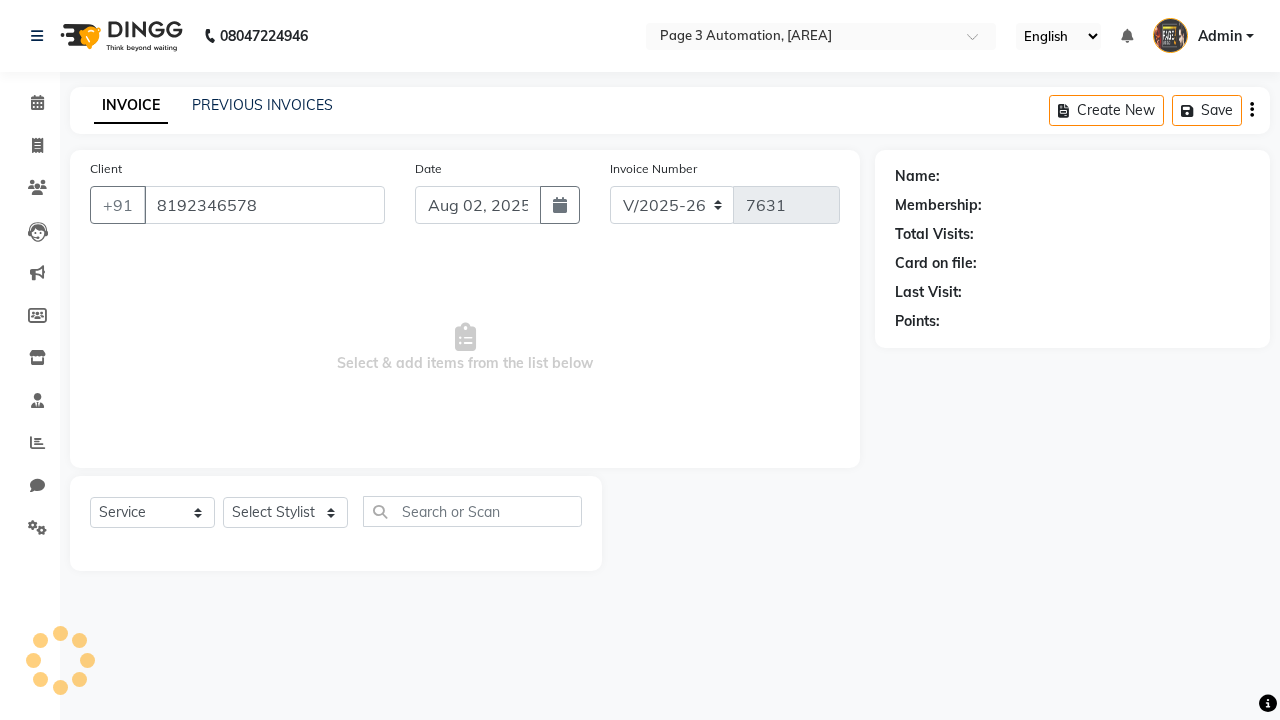 select on "711" 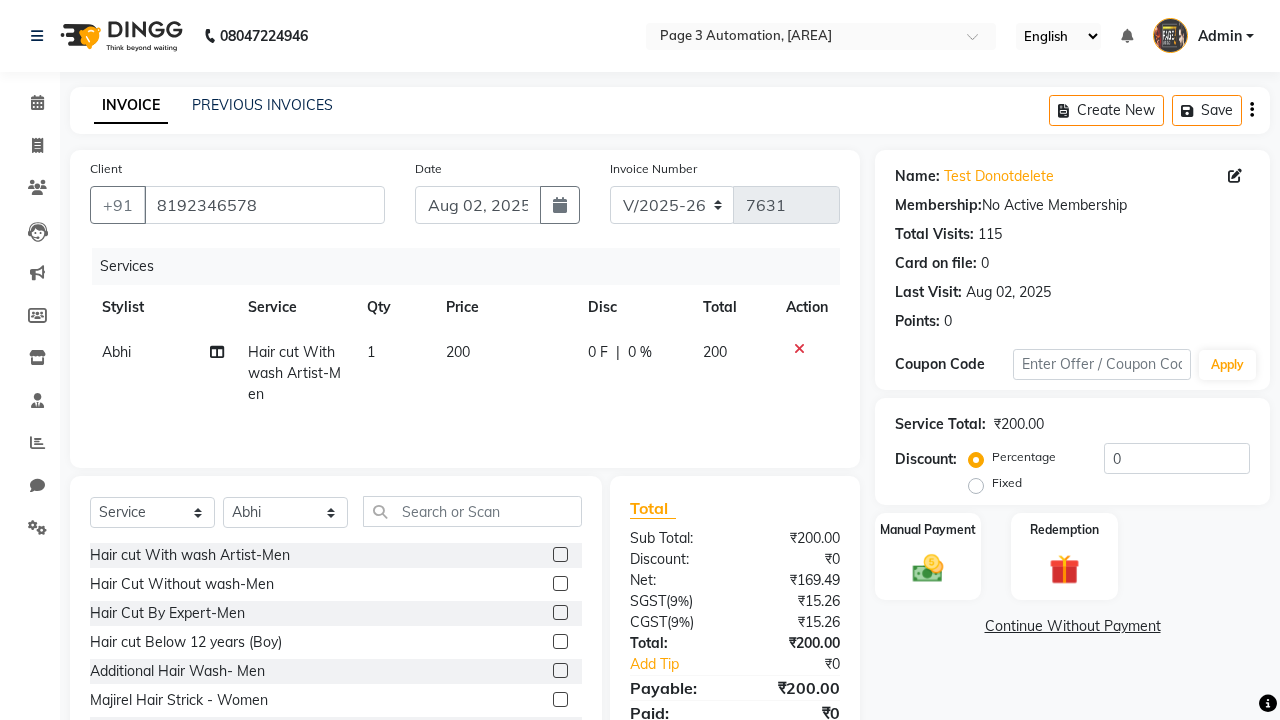 click on "200" 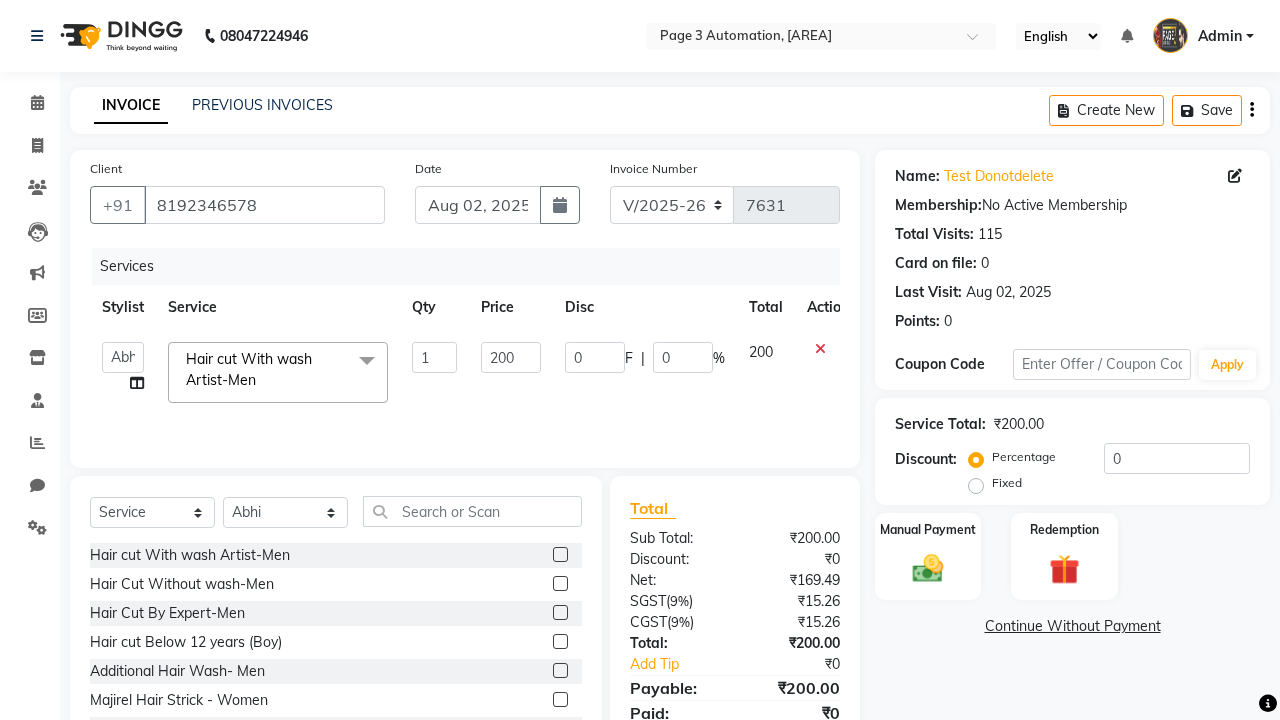 click on "Hair cut With wash Artist-Men  x" 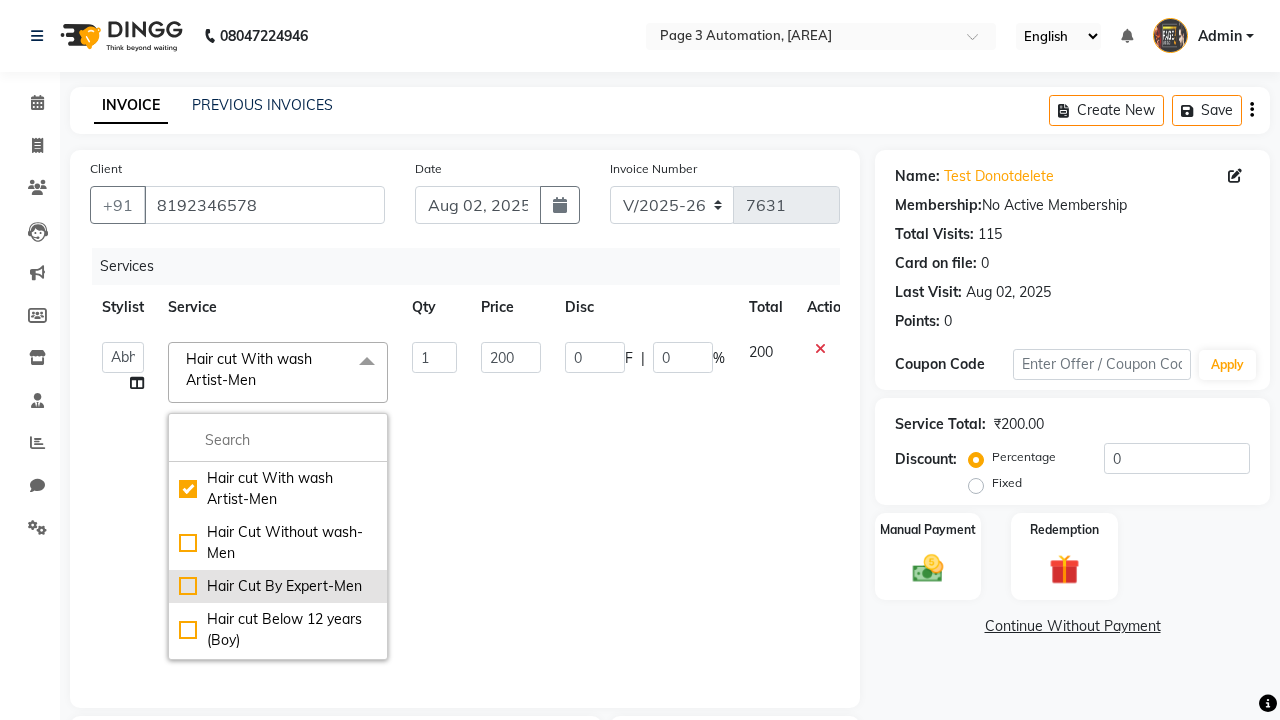click on "Hair Cut By Expert-Men" 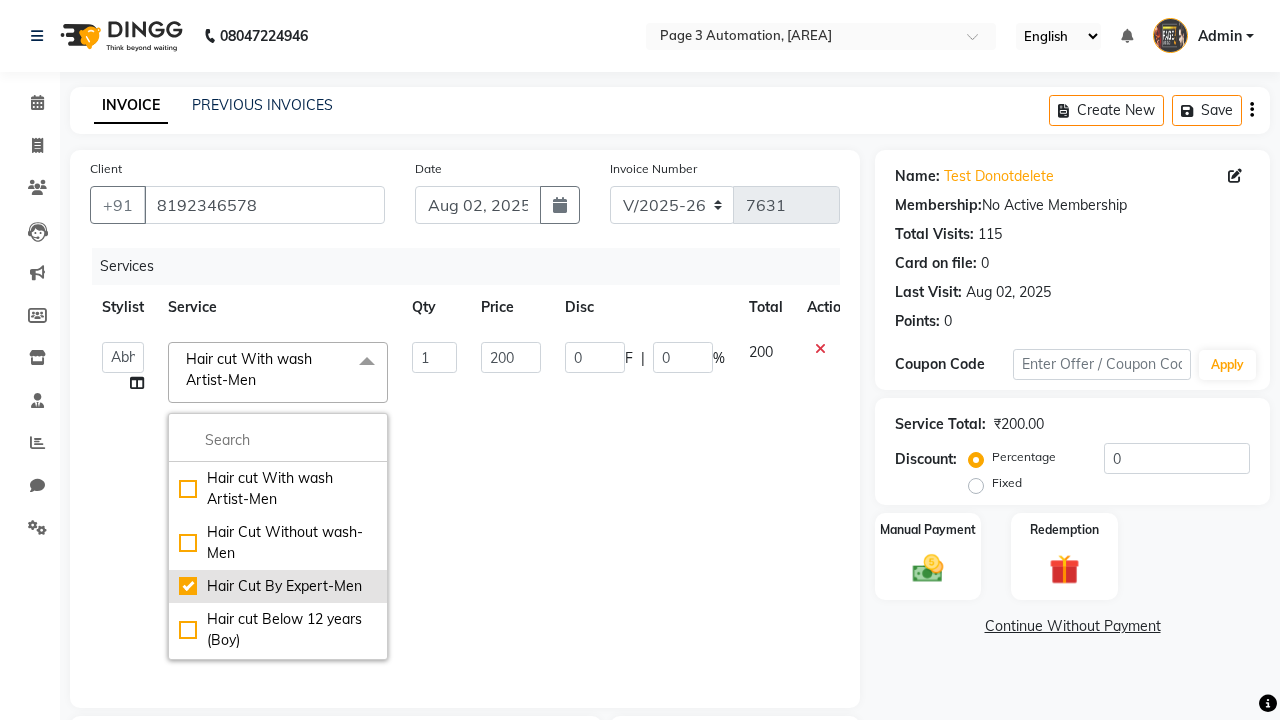 checkbox on "false" 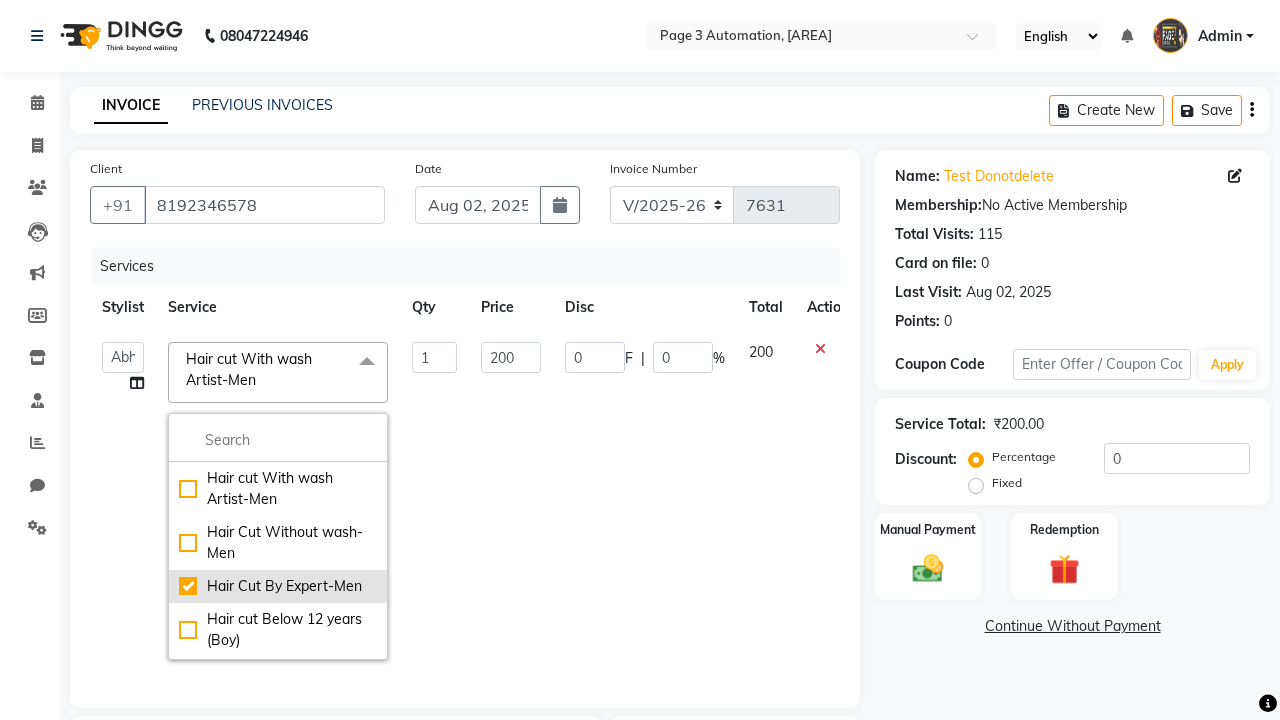 type on "500" 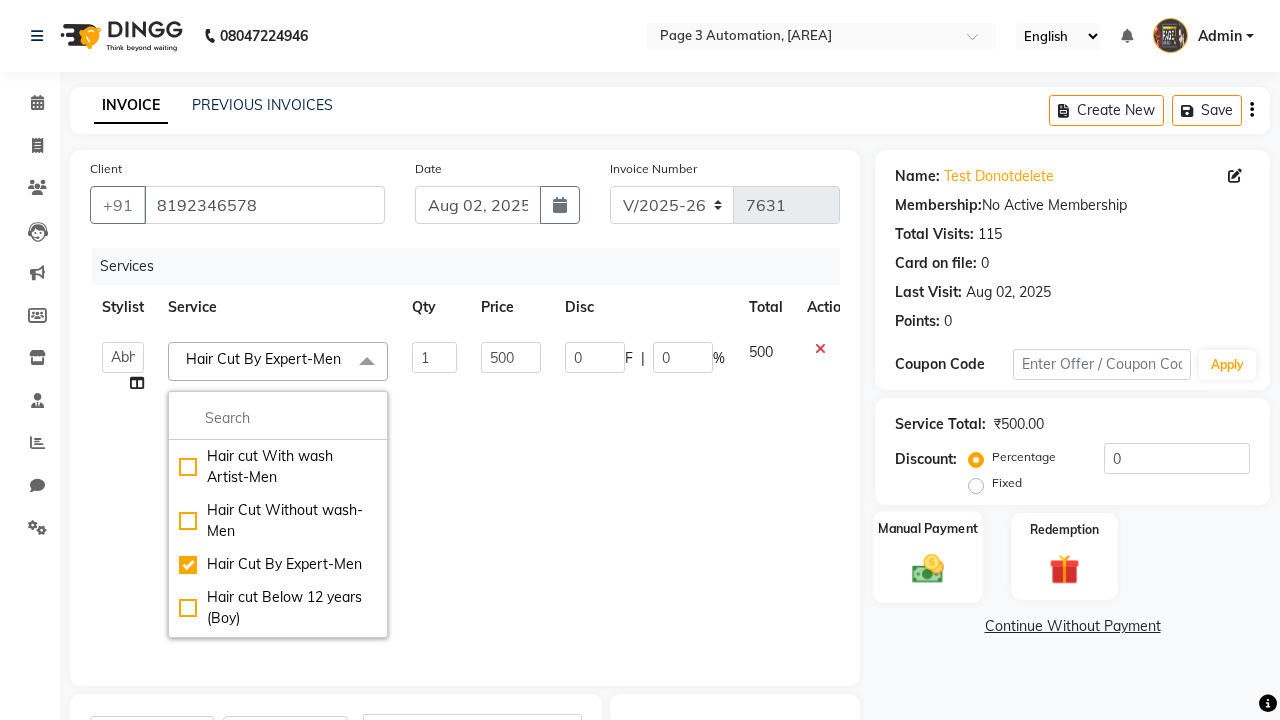 click 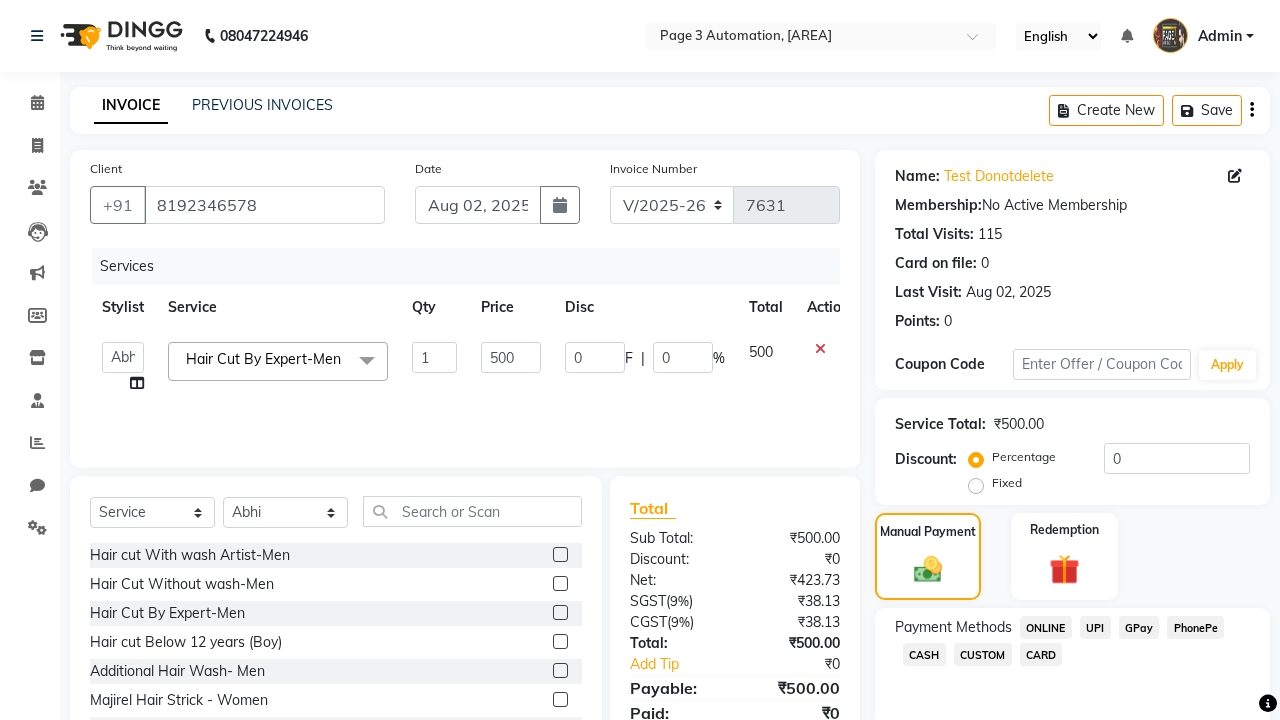 click on "ONLINE" 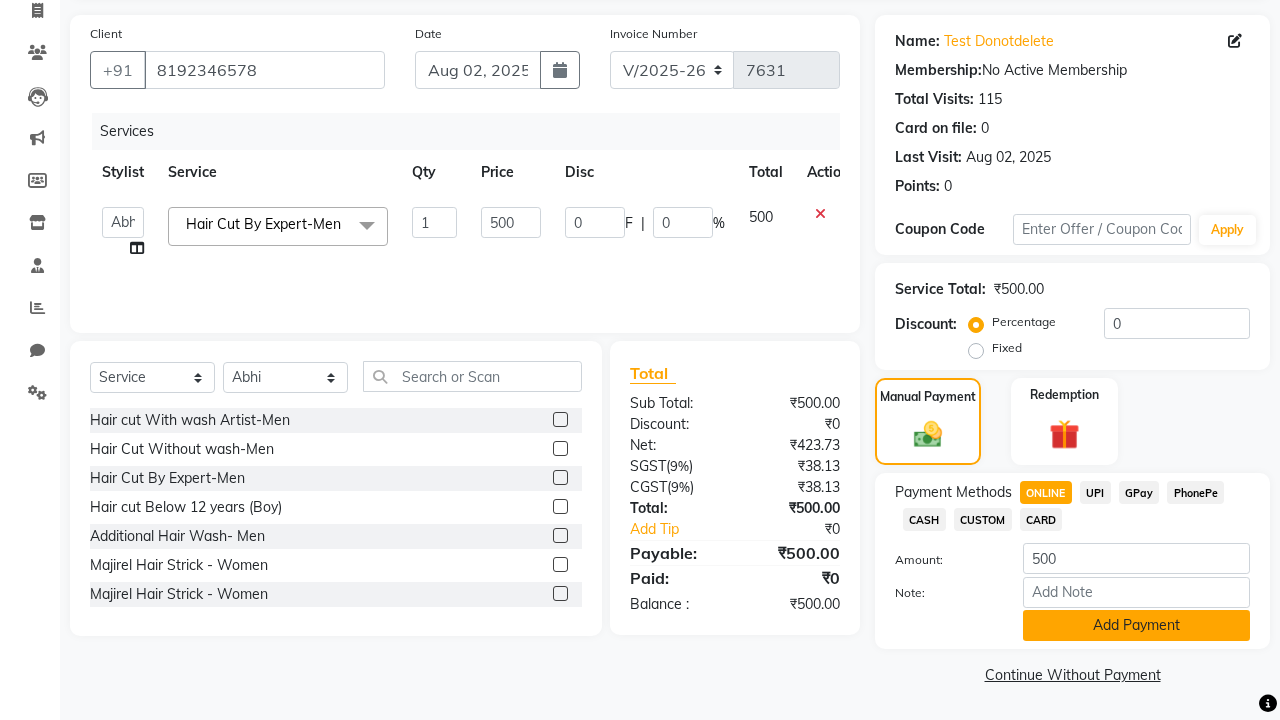 click on "Add Payment" 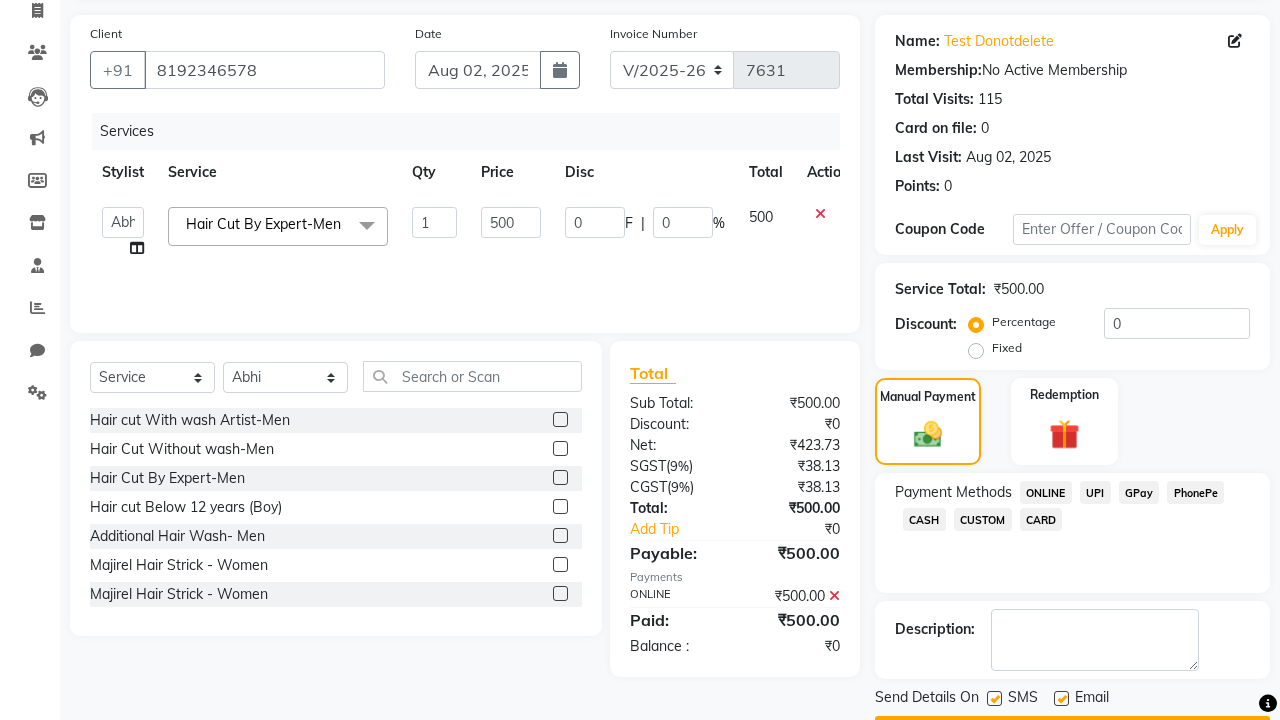click on "Checkout" 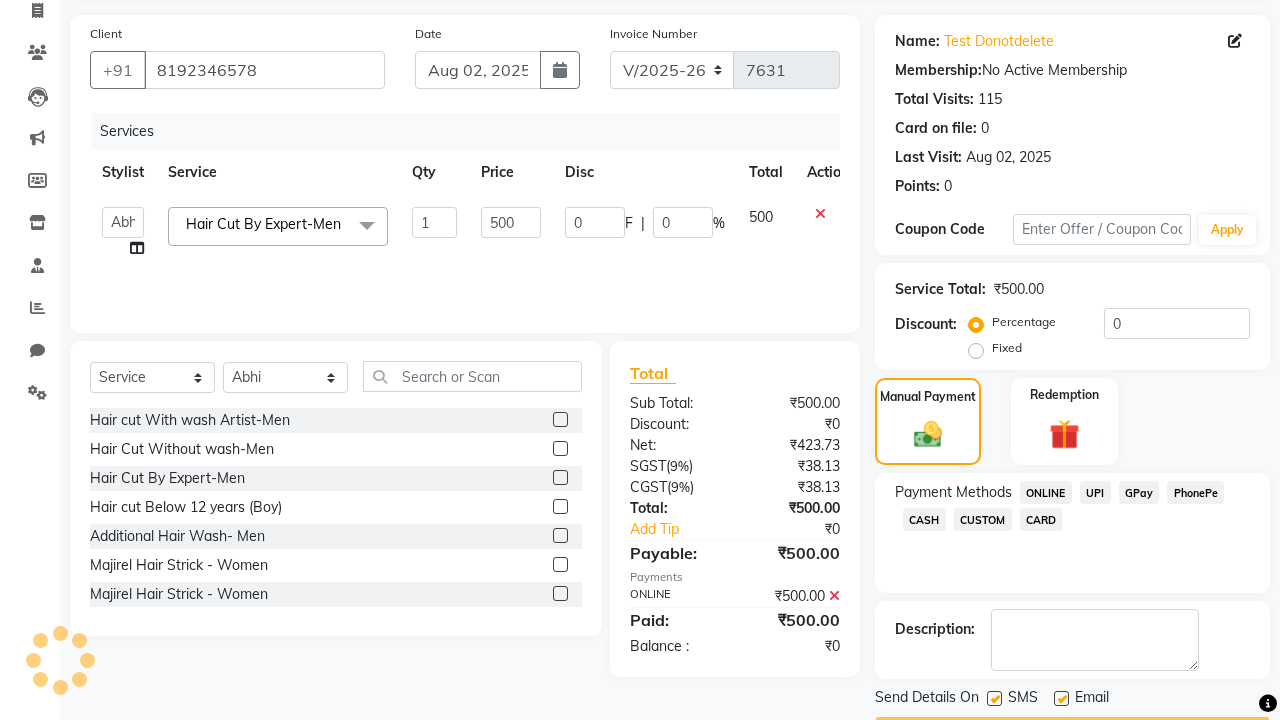 scroll, scrollTop: 162, scrollLeft: 0, axis: vertical 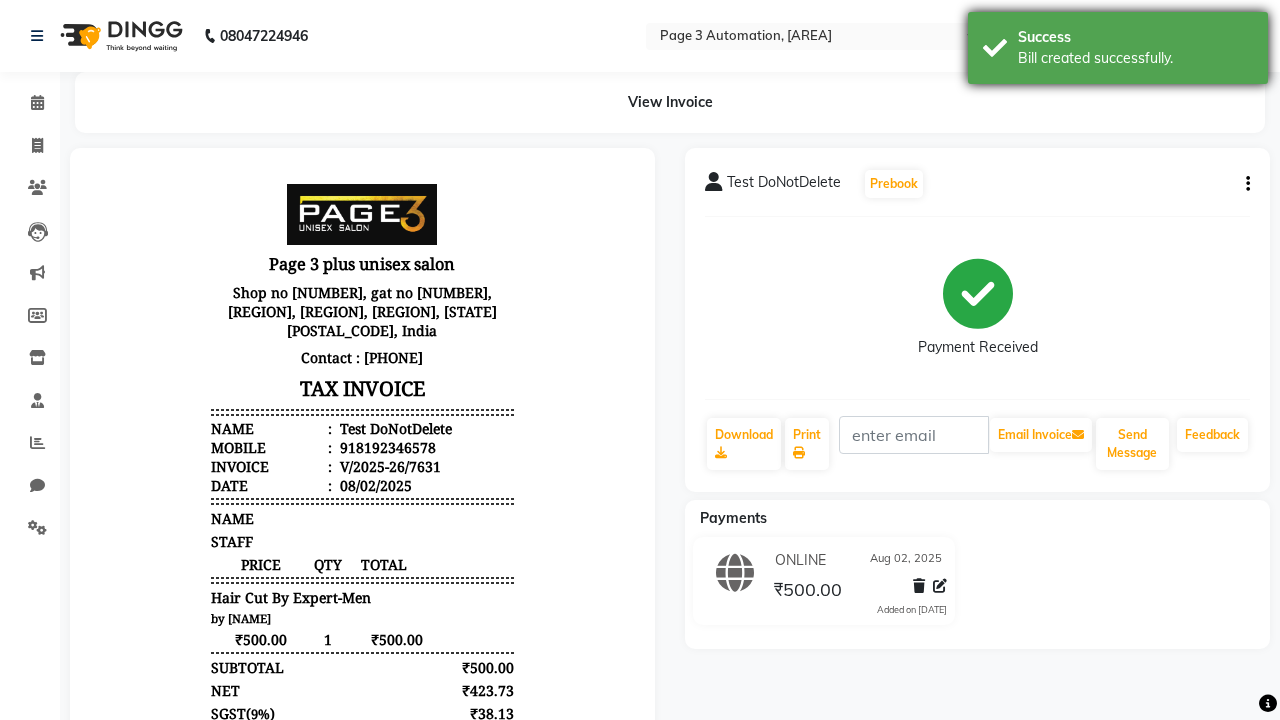 click on "Bill created successfully." at bounding box center (1135, 58) 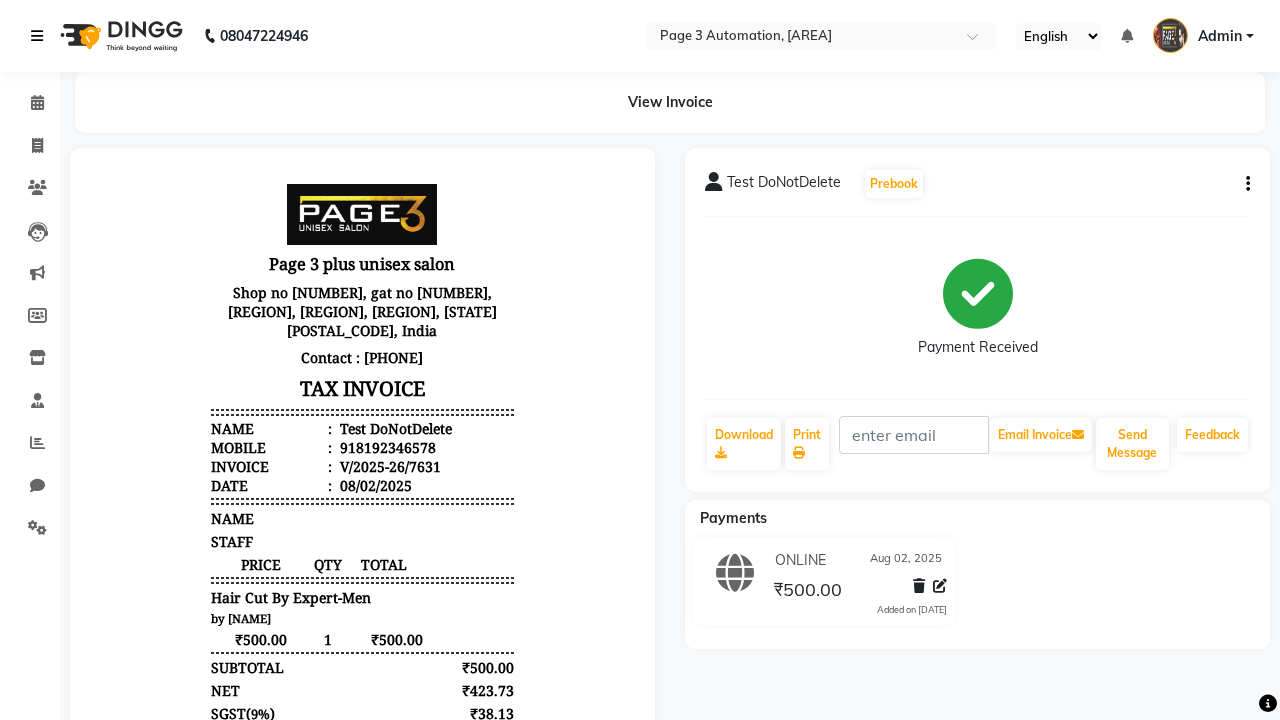 click at bounding box center [37, 36] 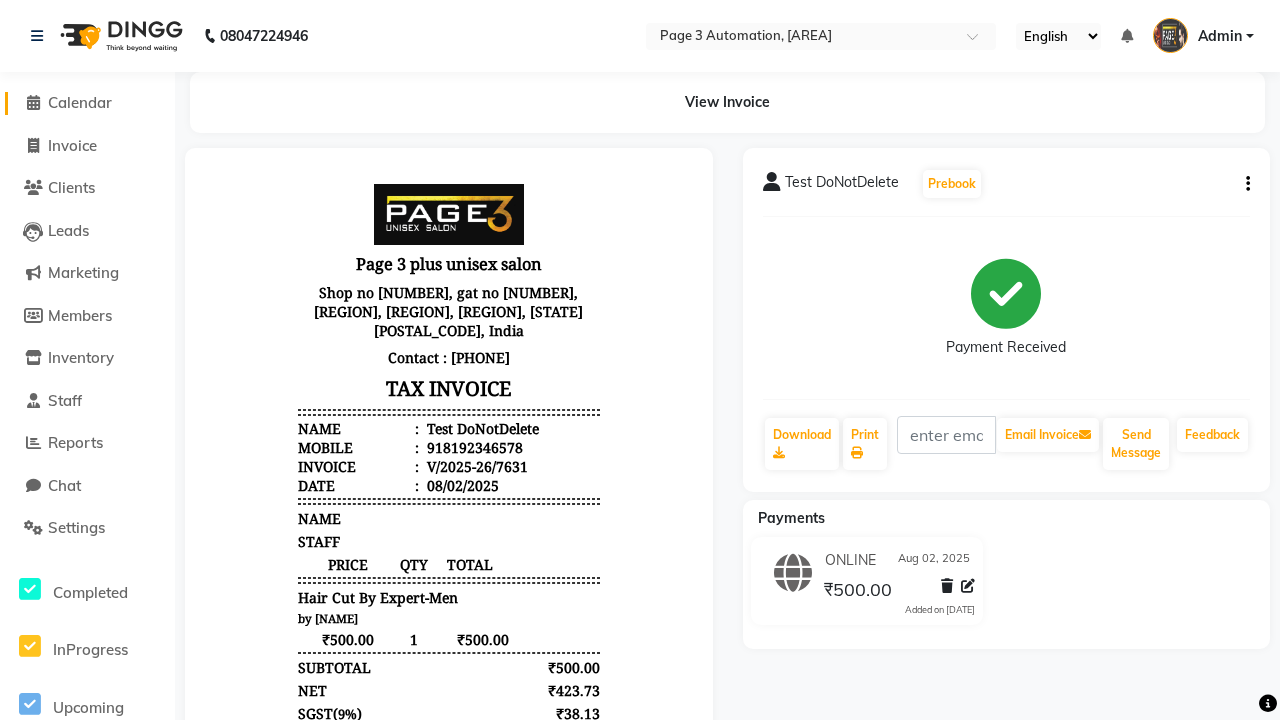 click on "Calendar" 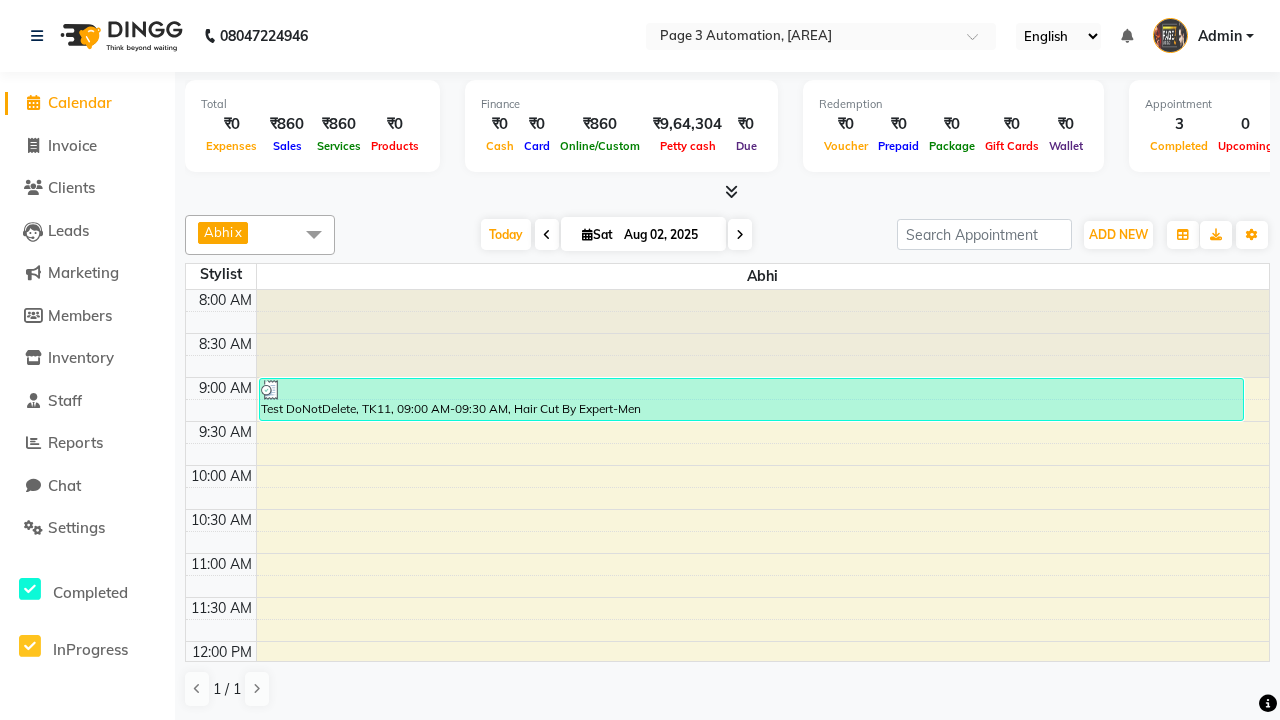 click on "Test DoNotDelete, TK11, 09:00 AM-09:30 AM, Hair Cut By Expert-Men" at bounding box center (751, 399) 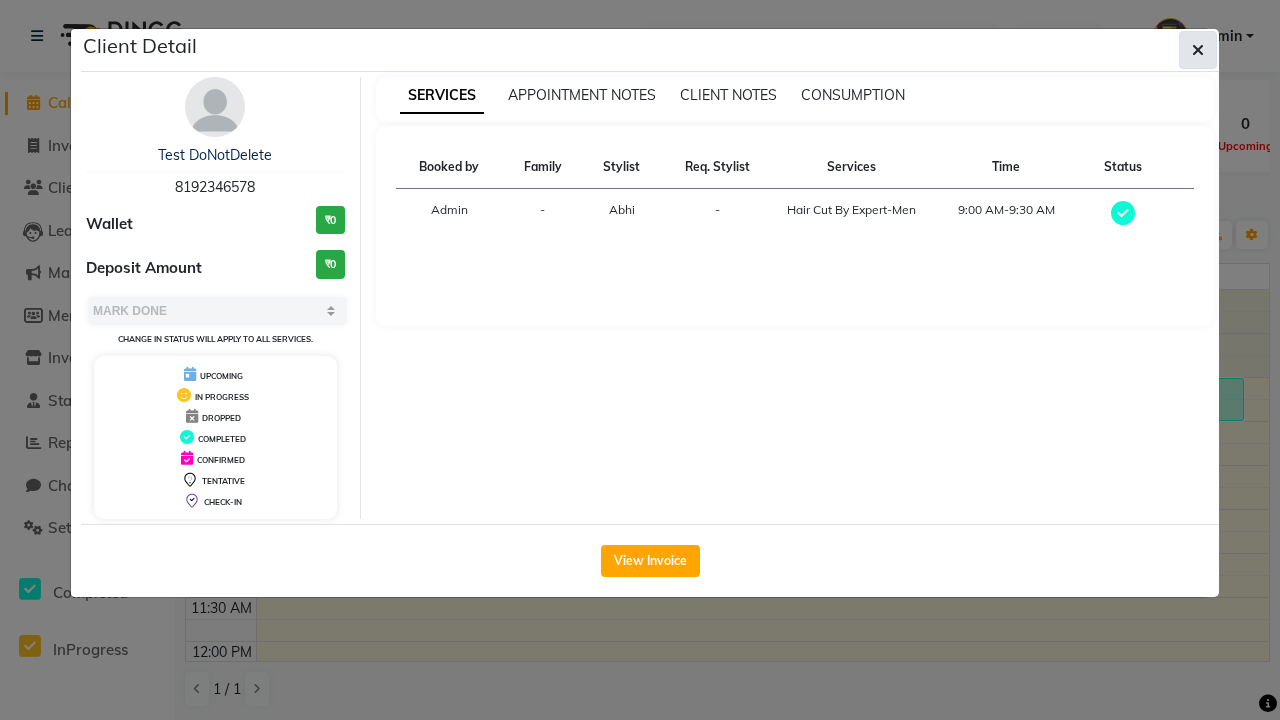 click 